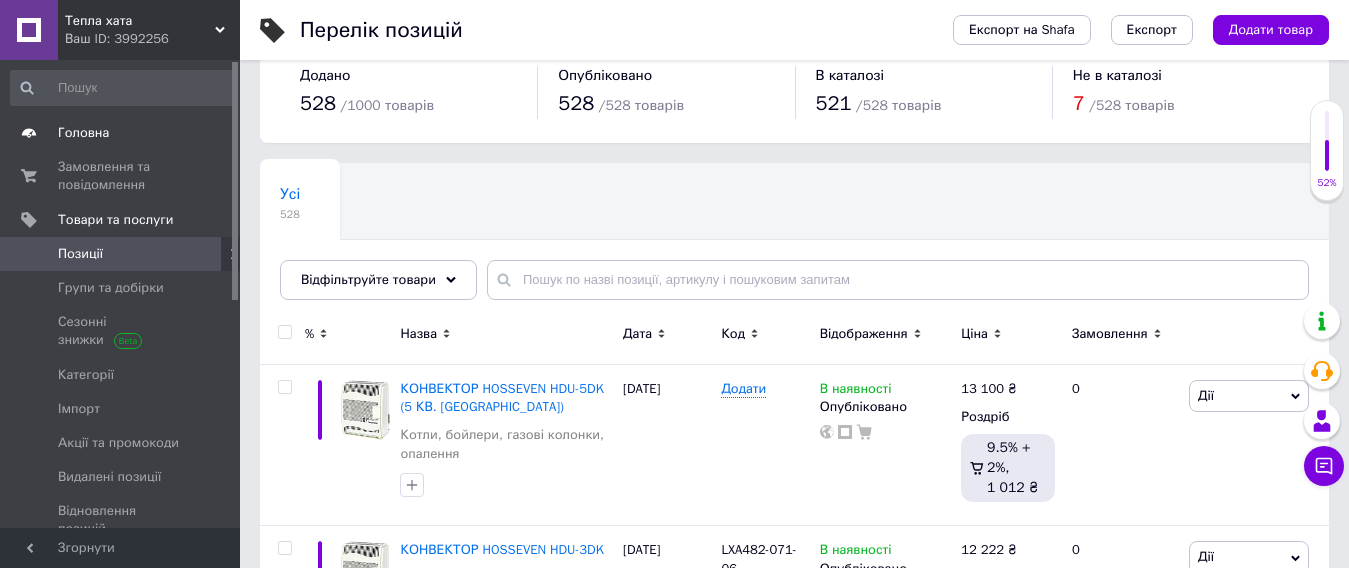 scroll, scrollTop: 0, scrollLeft: 0, axis: both 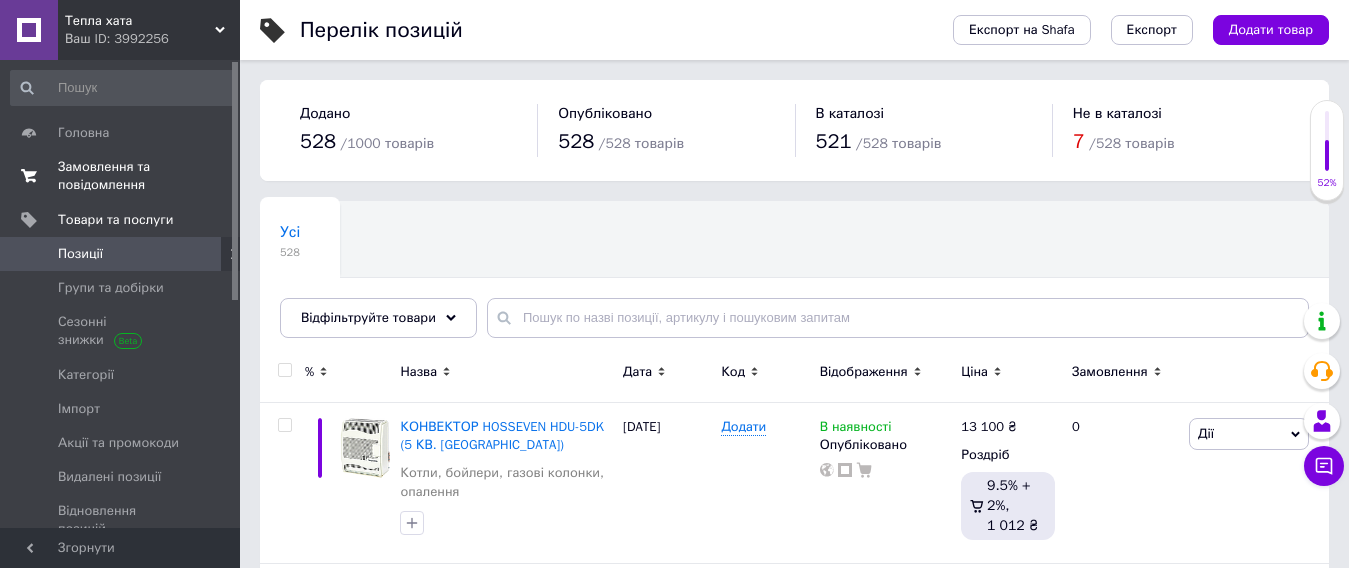 click on "Замовлення та повідомлення" at bounding box center (121, 176) 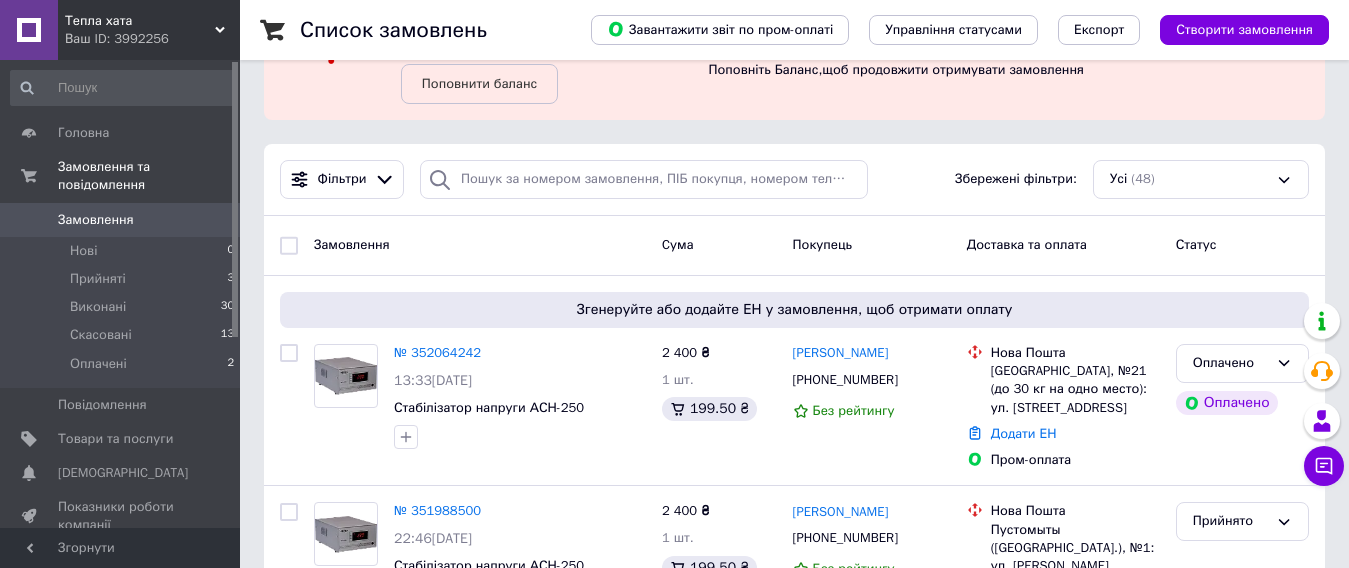 scroll, scrollTop: 0, scrollLeft: 0, axis: both 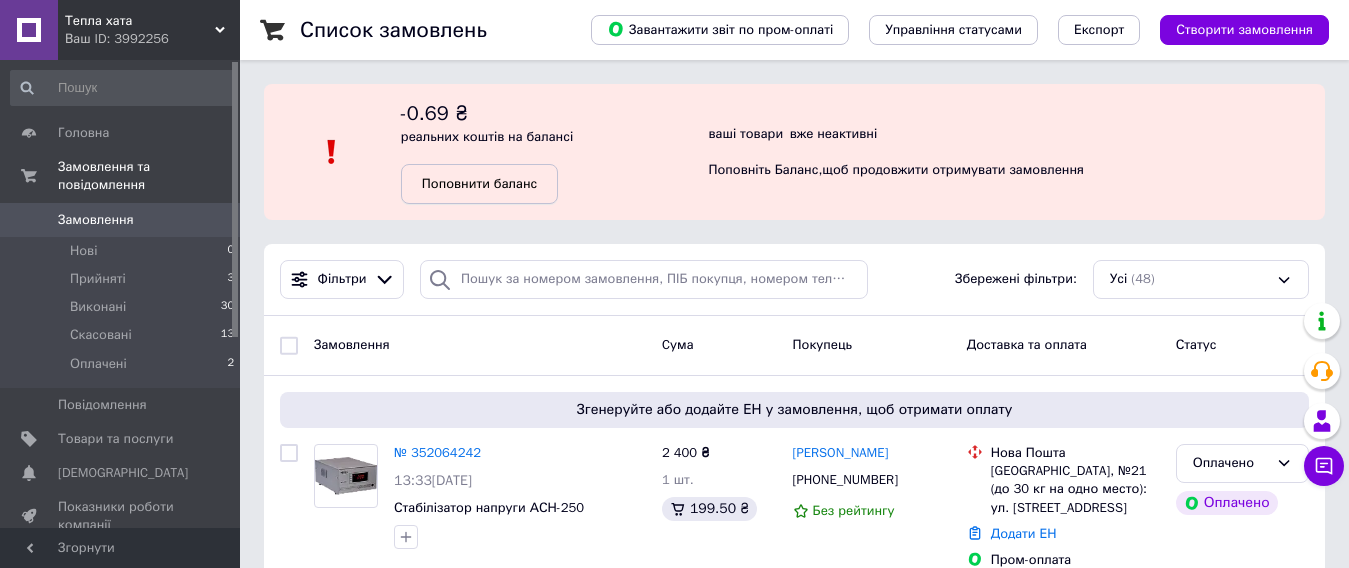 click on "Поповнити баланс" at bounding box center (479, 183) 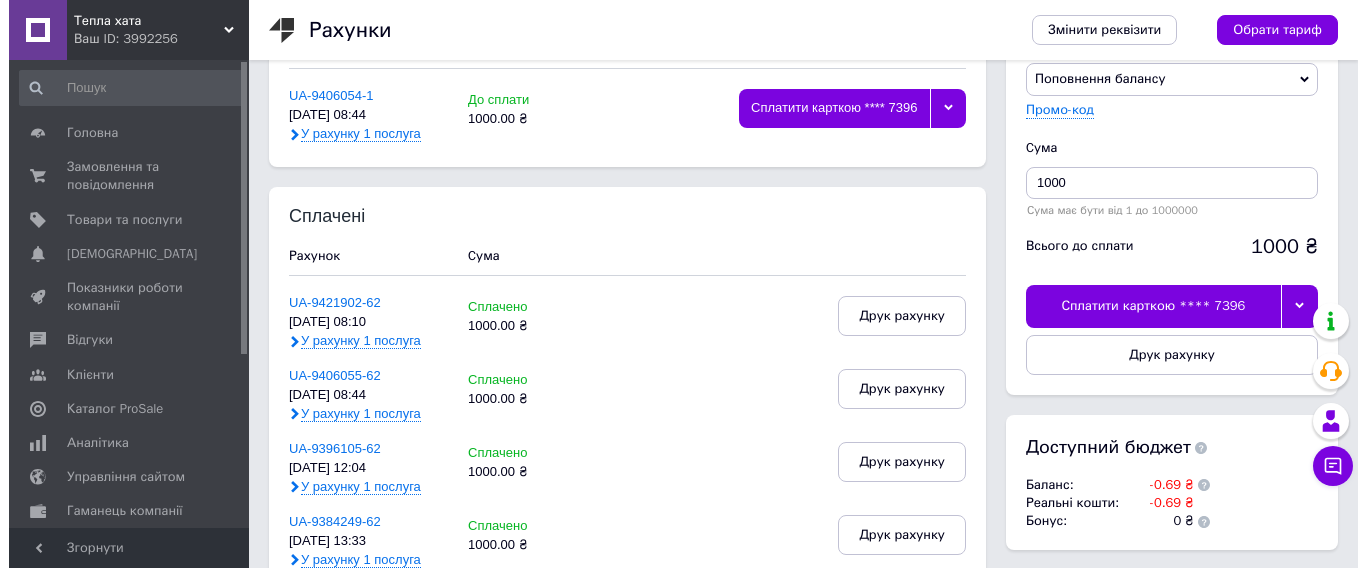 scroll, scrollTop: 0, scrollLeft: 0, axis: both 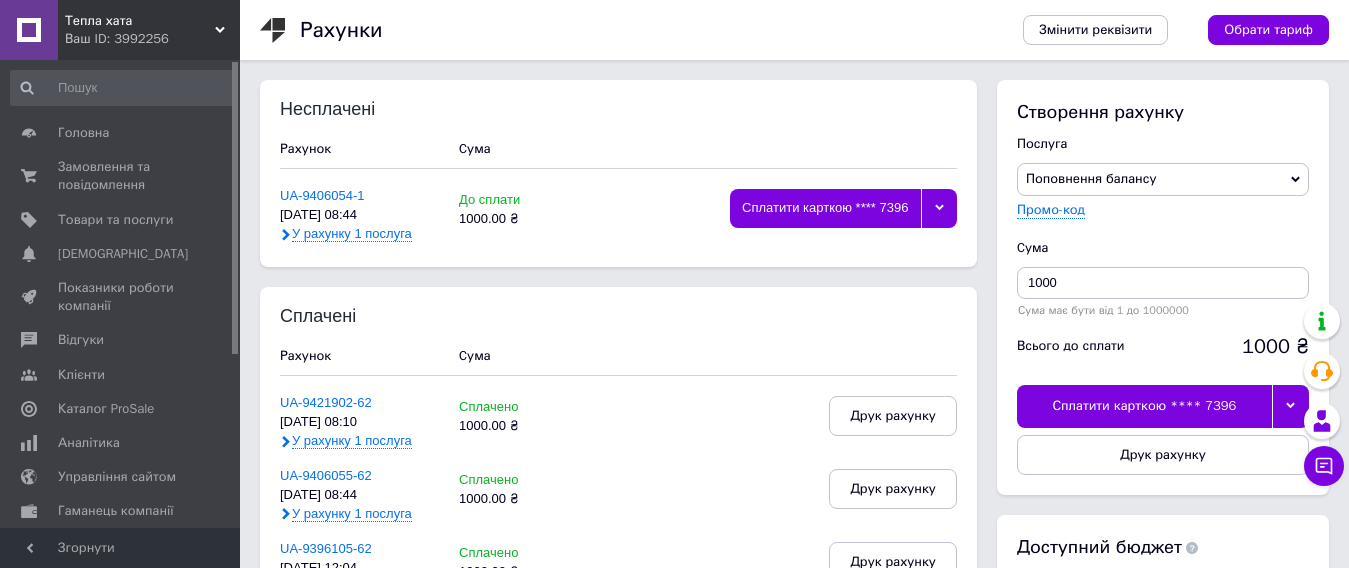click at bounding box center (1290, 406) 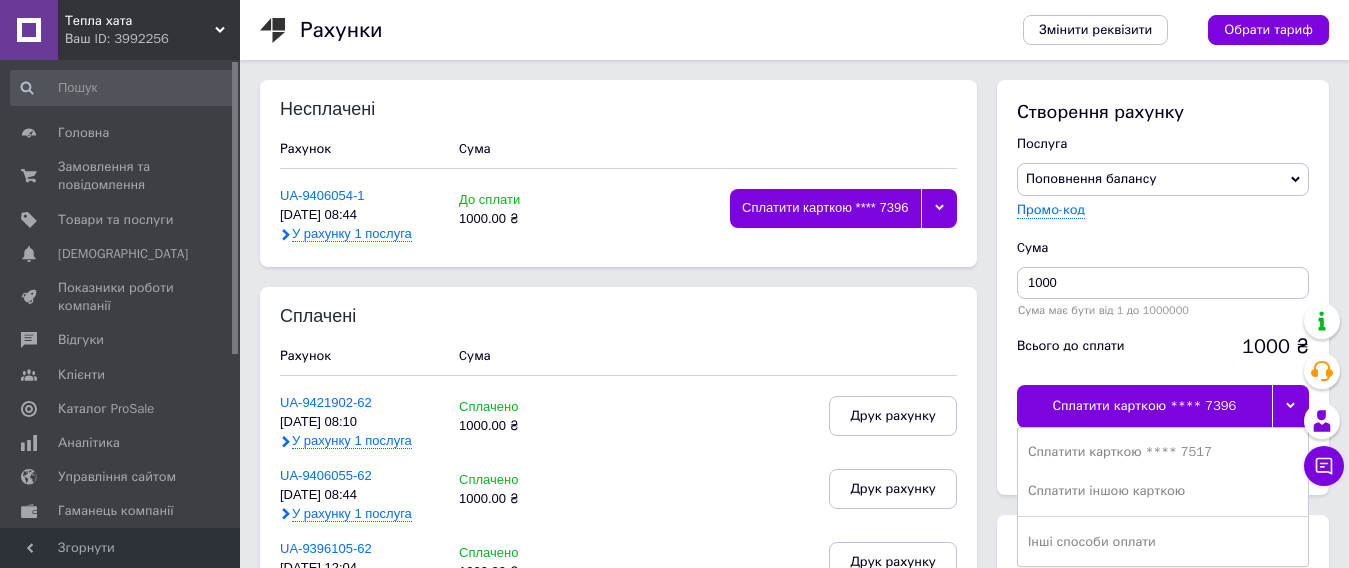 click on "Сплатити карткою  **** 7517" at bounding box center [1163, 452] 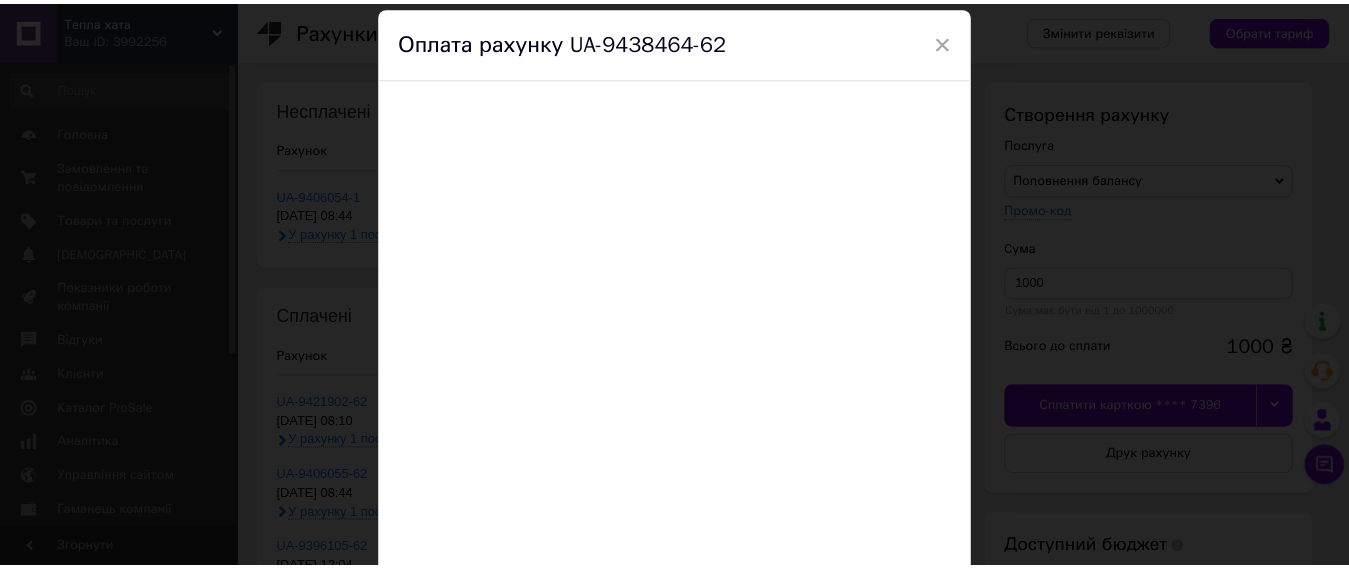 scroll, scrollTop: 100, scrollLeft: 0, axis: vertical 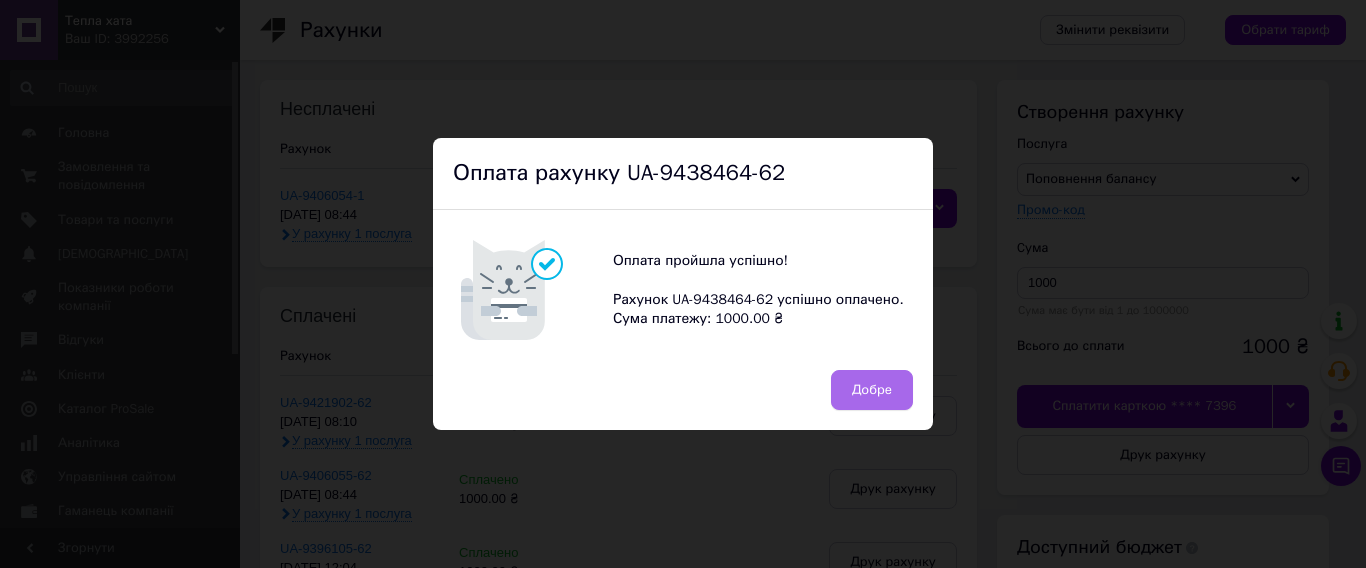 click on "Добре" at bounding box center [872, 390] 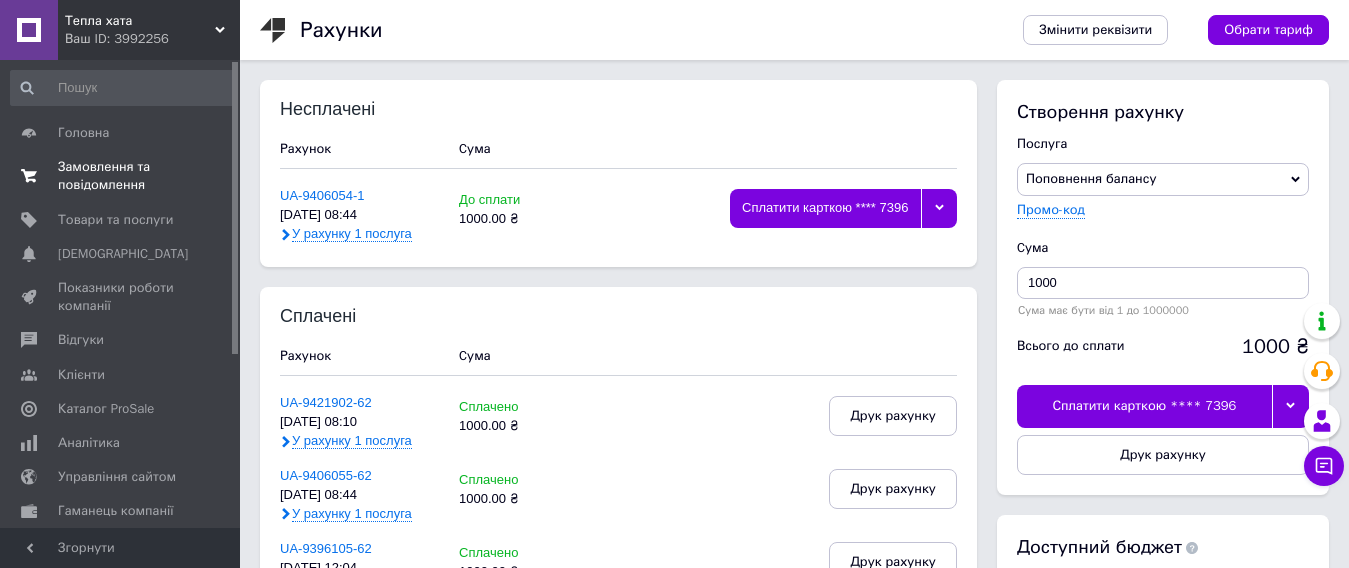 click on "0 0" at bounding box center (212, 176) 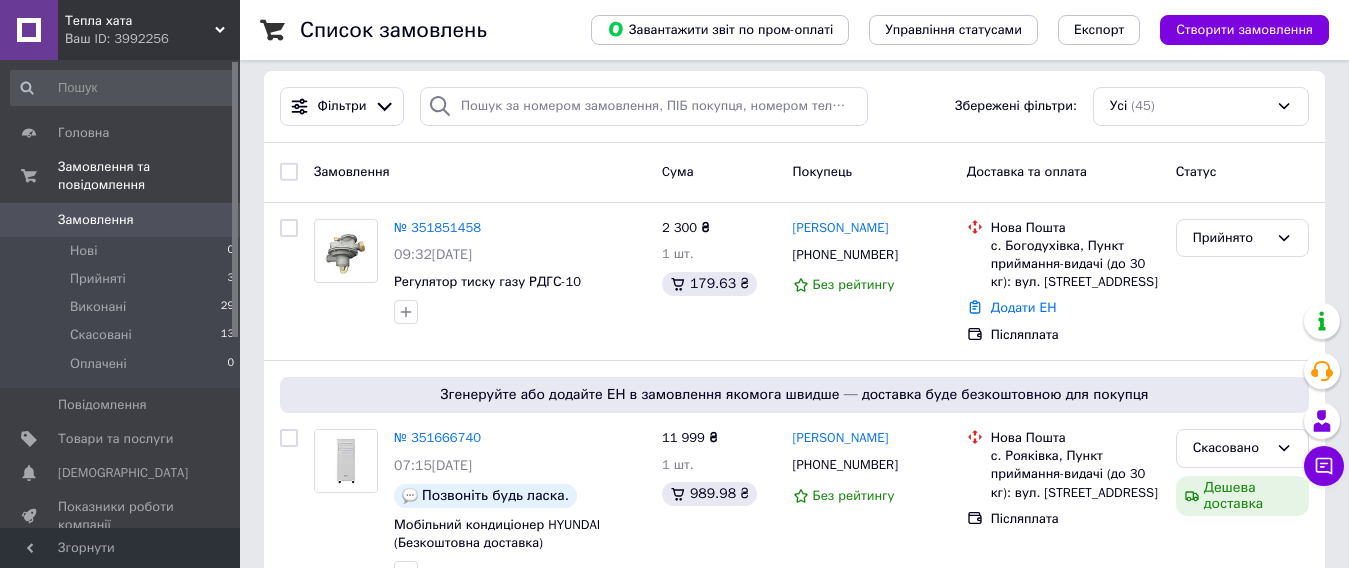 scroll, scrollTop: 0, scrollLeft: 0, axis: both 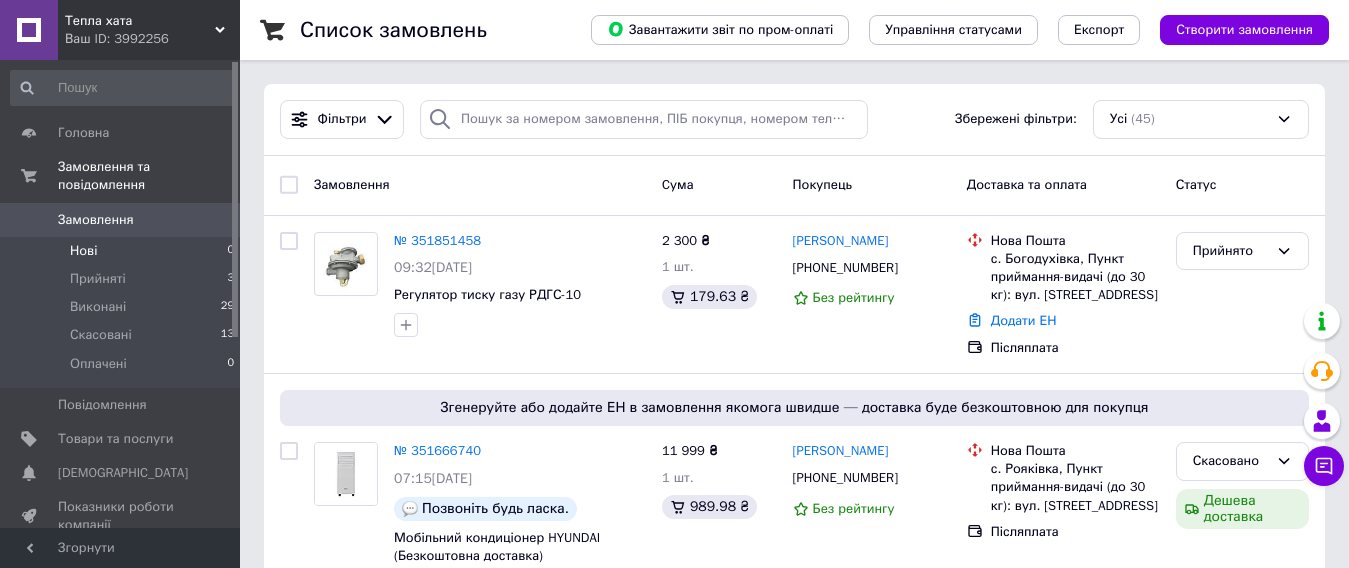 drag, startPoint x: 109, startPoint y: 254, endPoint x: 136, endPoint y: 242, distance: 29.546574 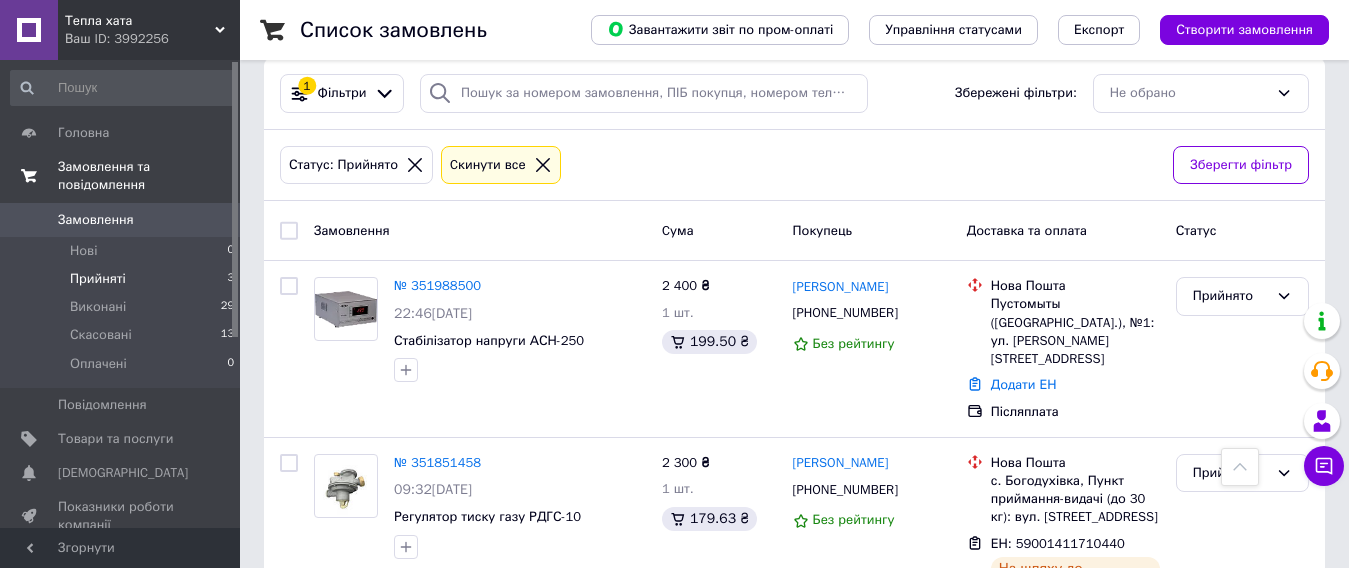 scroll, scrollTop: 0, scrollLeft: 0, axis: both 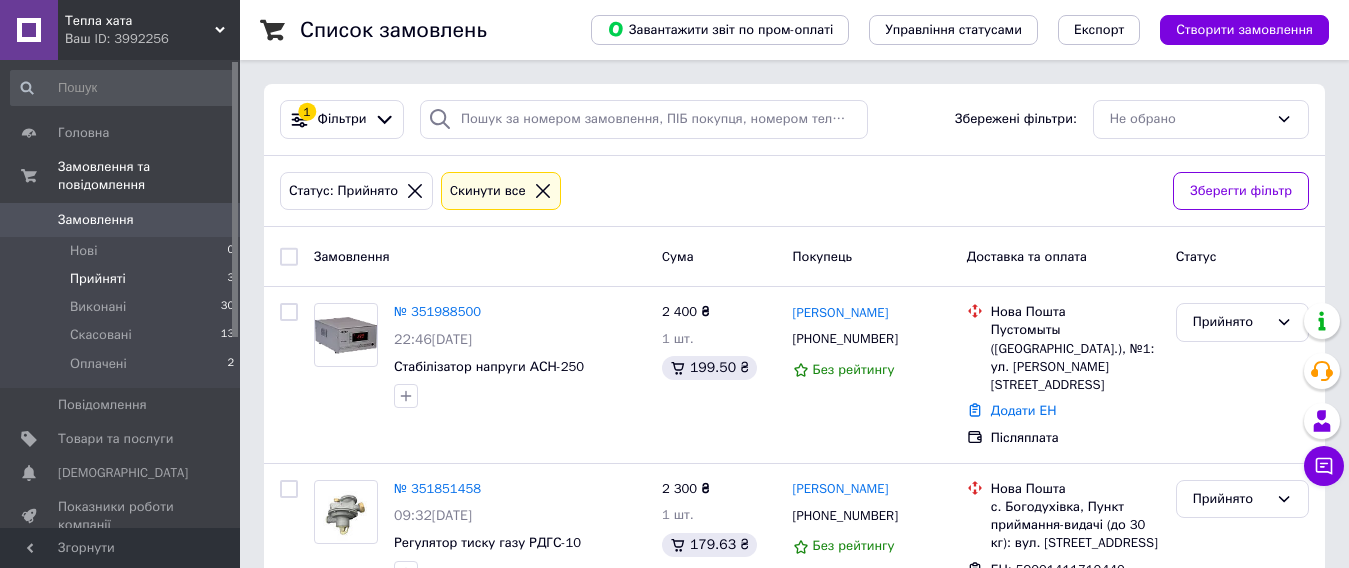 click on "Прийняті 3" at bounding box center (123, 279) 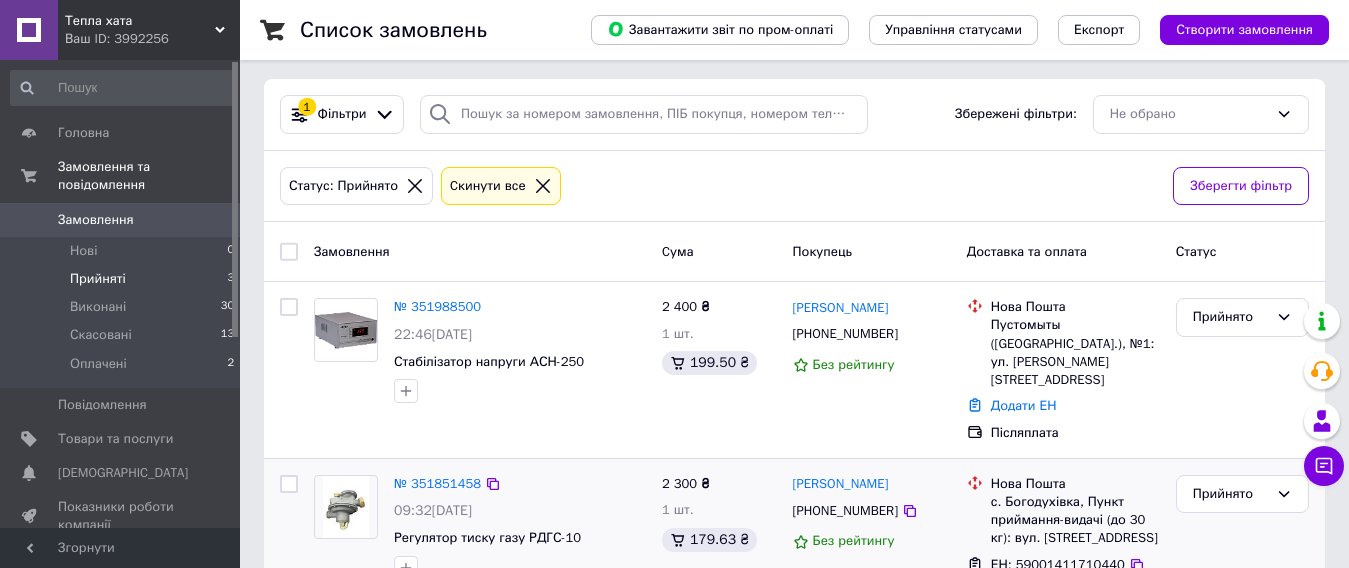 scroll, scrollTop: 0, scrollLeft: 0, axis: both 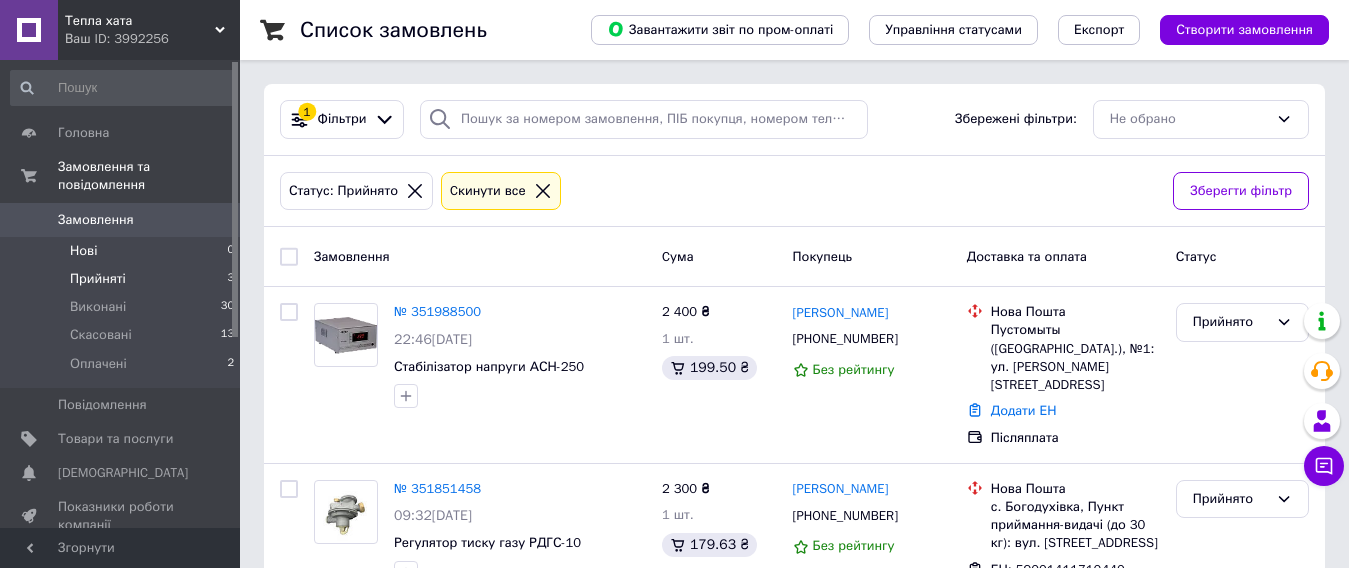click on "Нові 0" at bounding box center (123, 251) 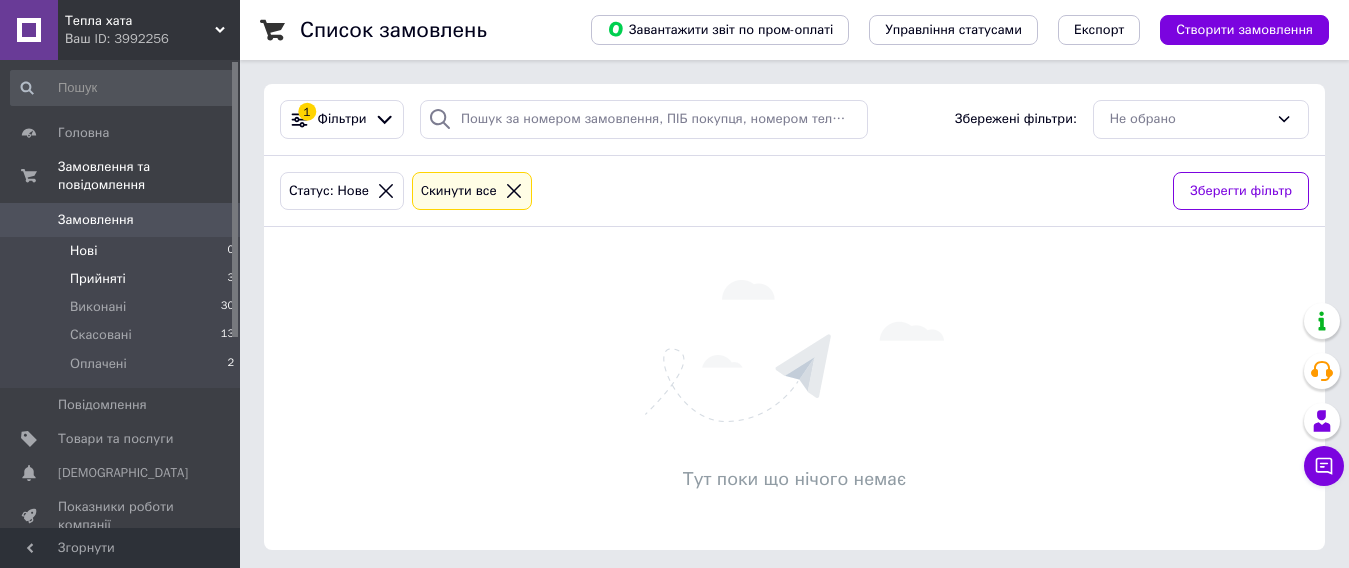 click on "Прийняті 3" at bounding box center [123, 279] 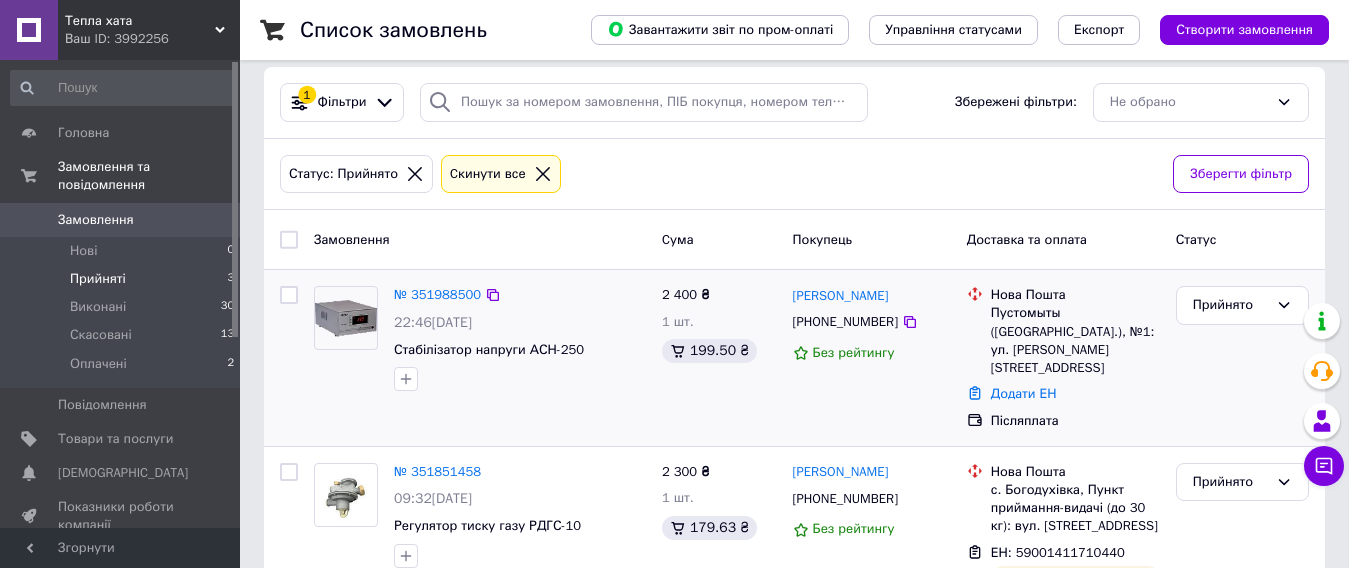 scroll, scrollTop: 0, scrollLeft: 0, axis: both 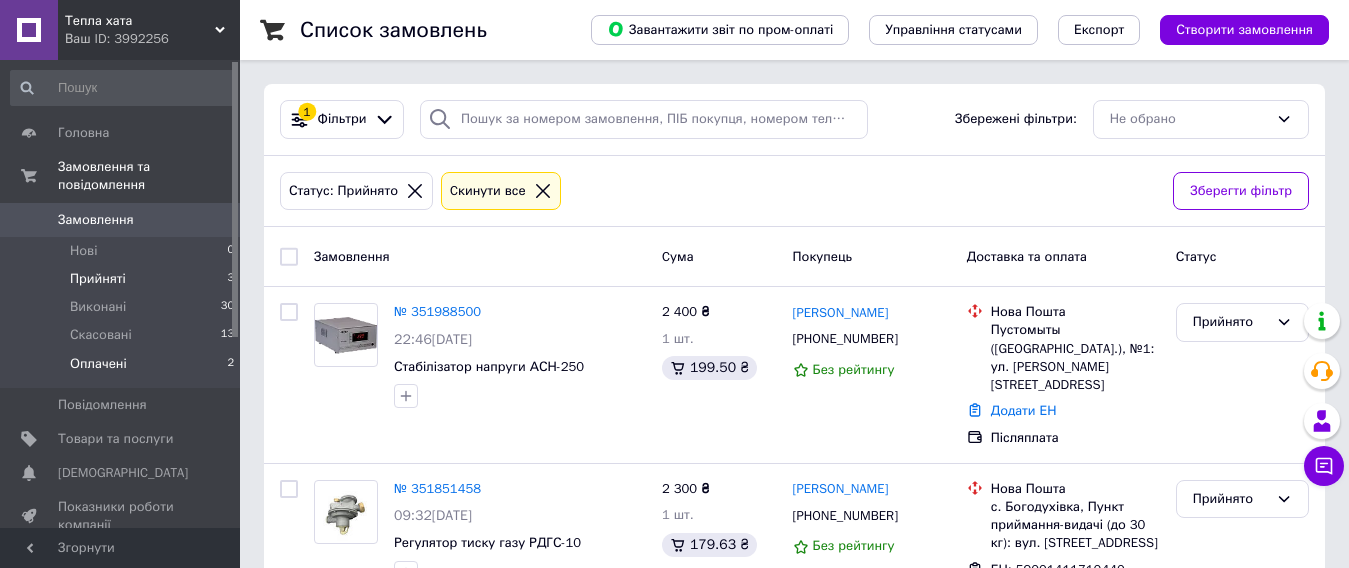 click on "Оплачені 2" at bounding box center [123, 369] 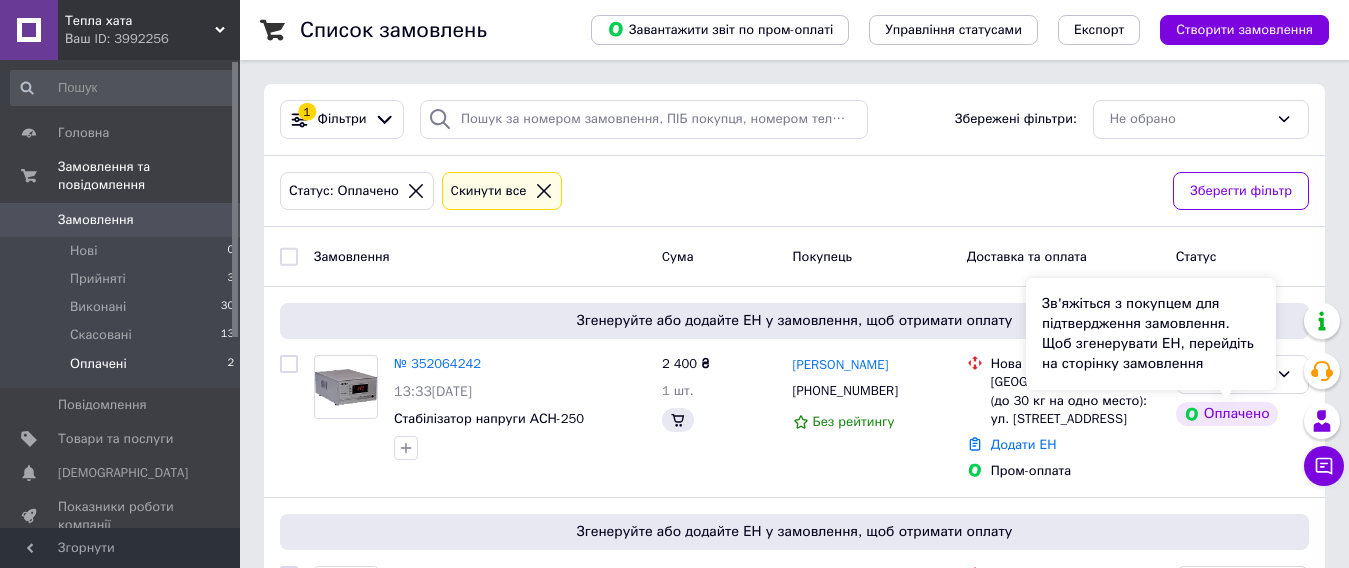 click on "Зв'яжіться з покупцем для підтвердження замовлення.
Щоб згенерувати ЕН, перейдіть на сторінку замовлення" at bounding box center (1151, 334) 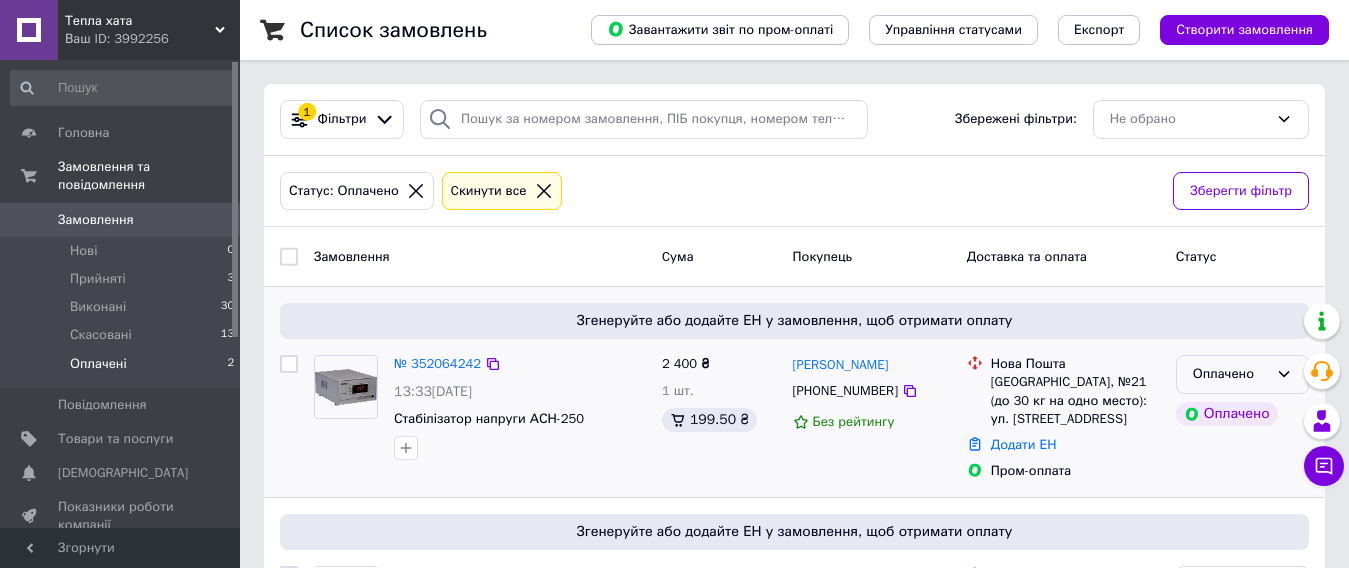 click 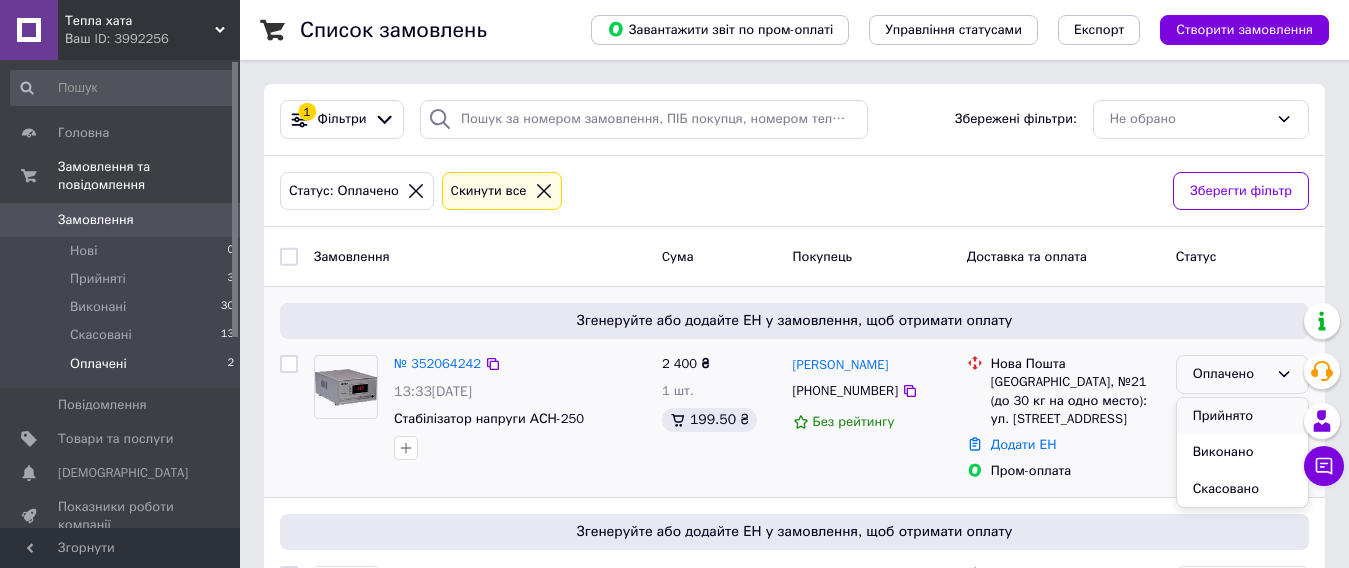 click on "Прийнято" at bounding box center [1242, 416] 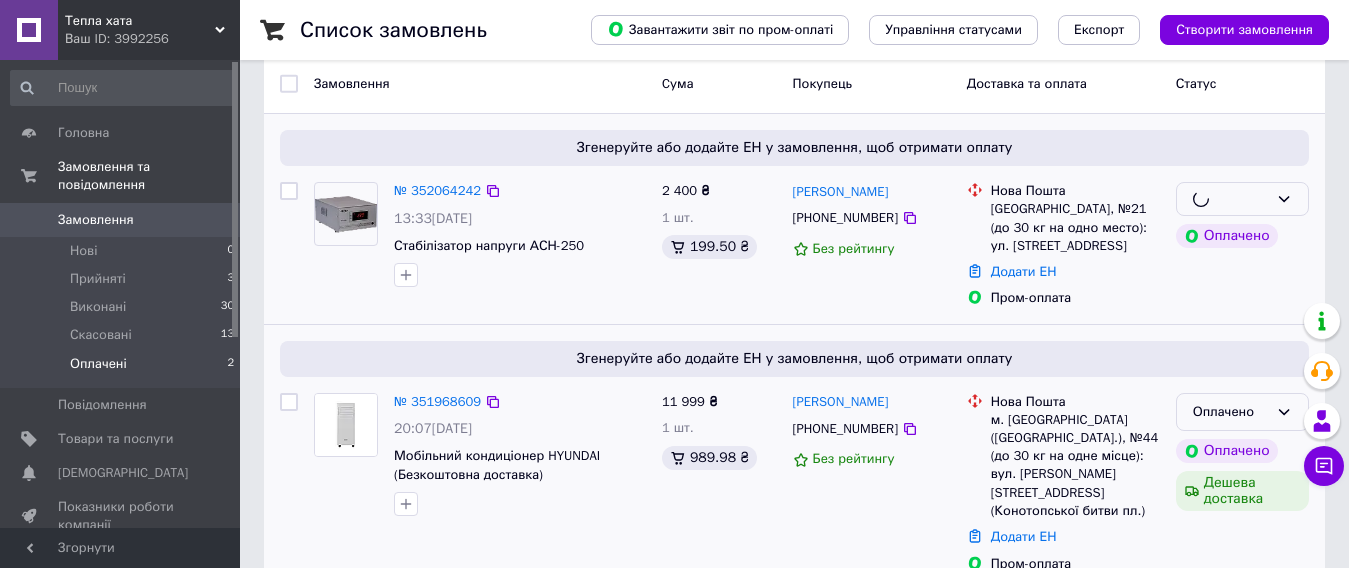 scroll, scrollTop: 181, scrollLeft: 0, axis: vertical 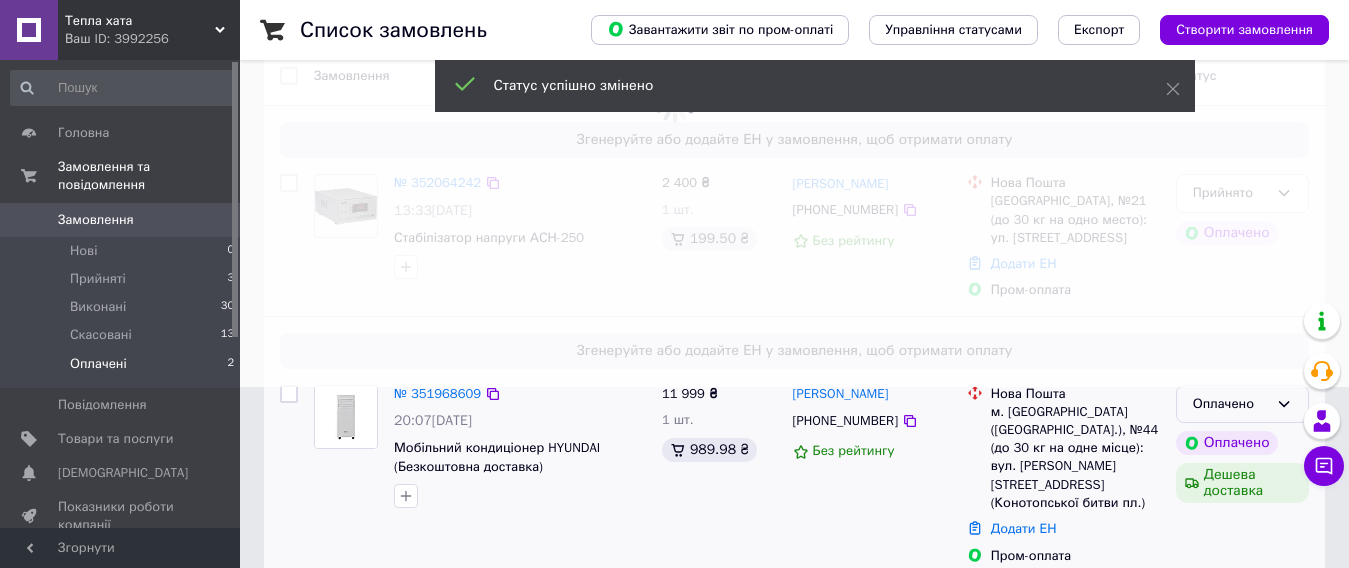 click on "Оплачено" at bounding box center (1230, 404) 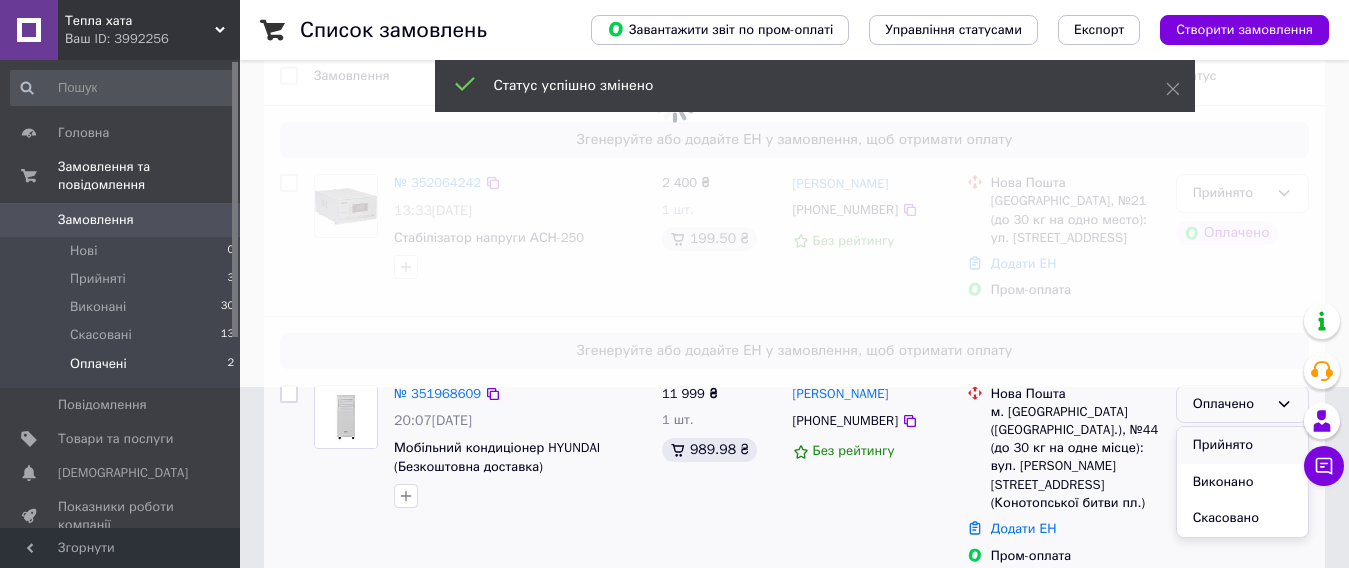 click on "Прийнято" at bounding box center [1242, 445] 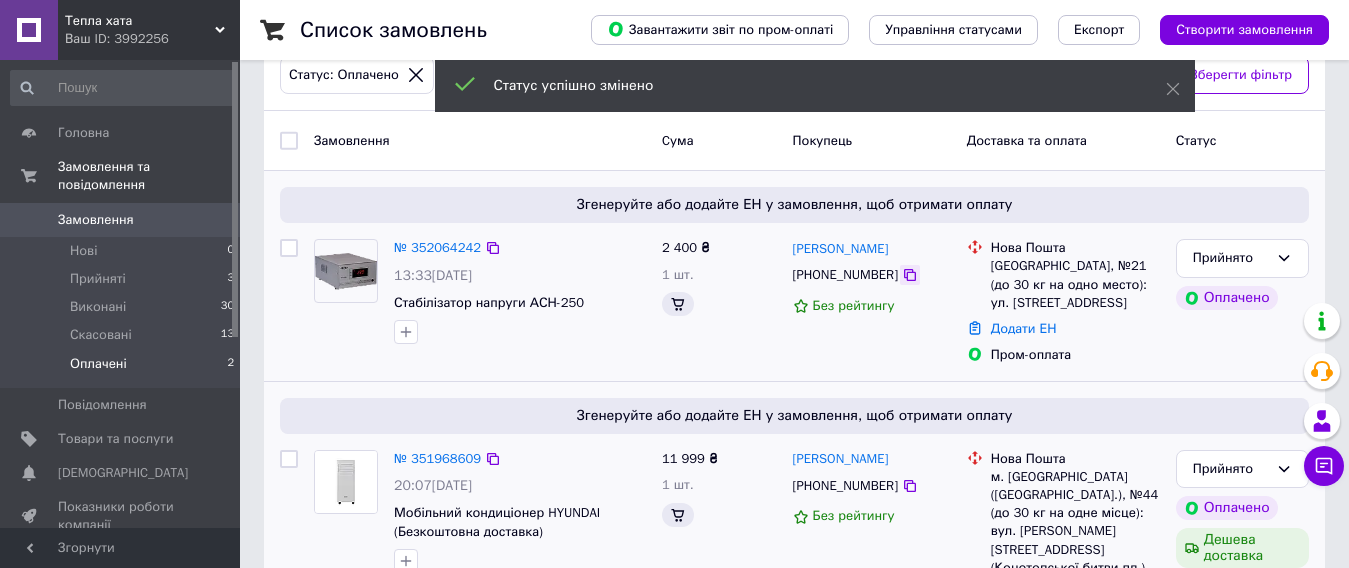 scroll, scrollTop: 81, scrollLeft: 0, axis: vertical 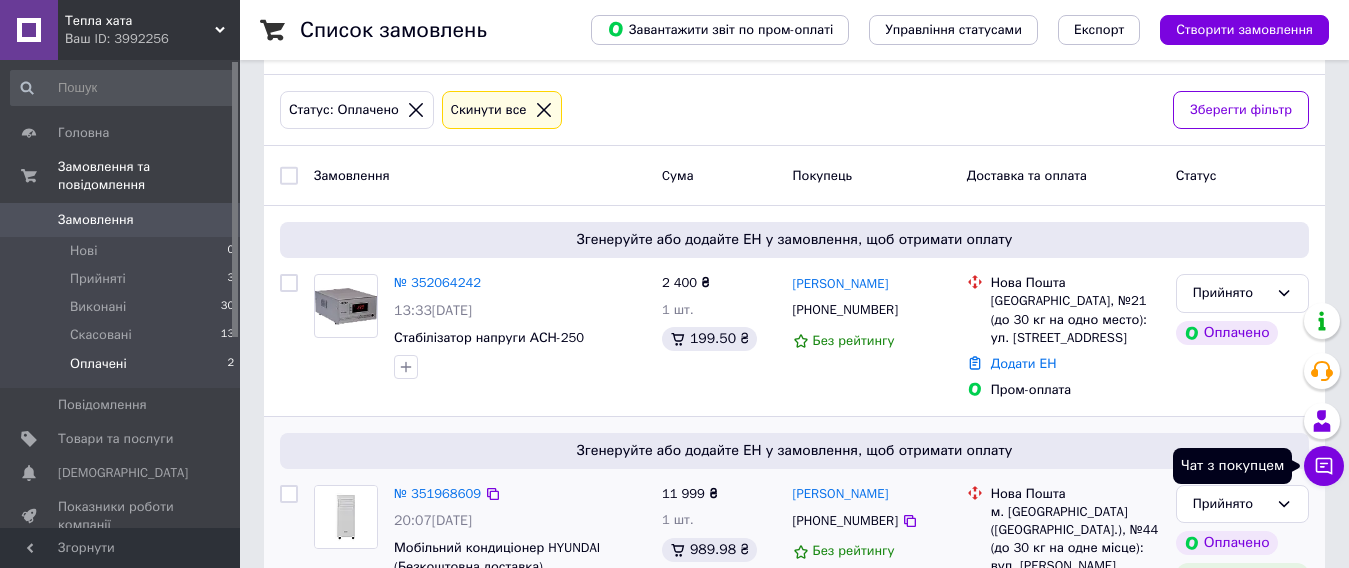 click on "Чат з покупцем" at bounding box center (1324, 466) 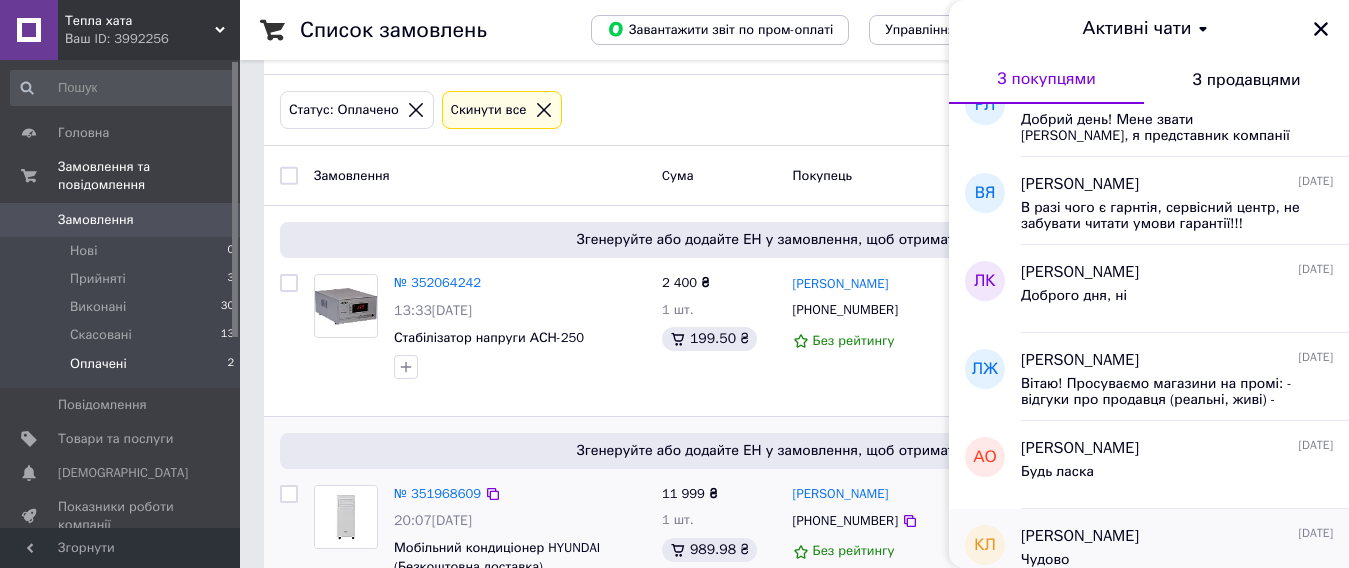 scroll, scrollTop: 200, scrollLeft: 0, axis: vertical 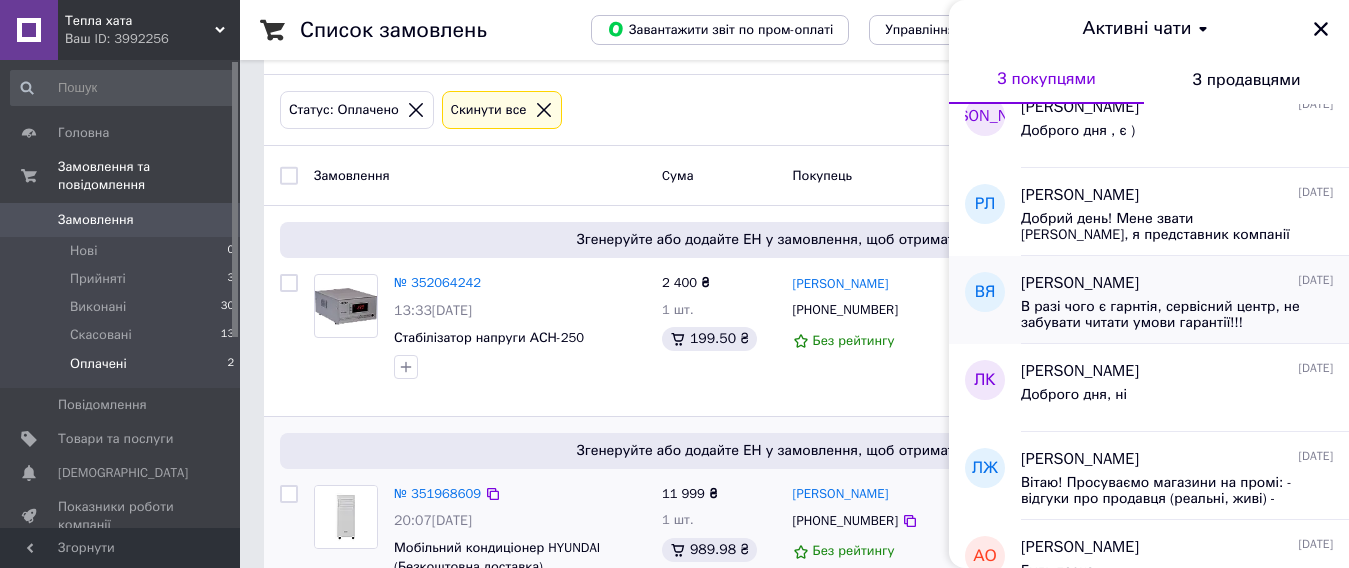 click on "В разі чого є гарнтія, сервісний центр, не забувати читати умови гарантії!!!" at bounding box center (1163, 315) 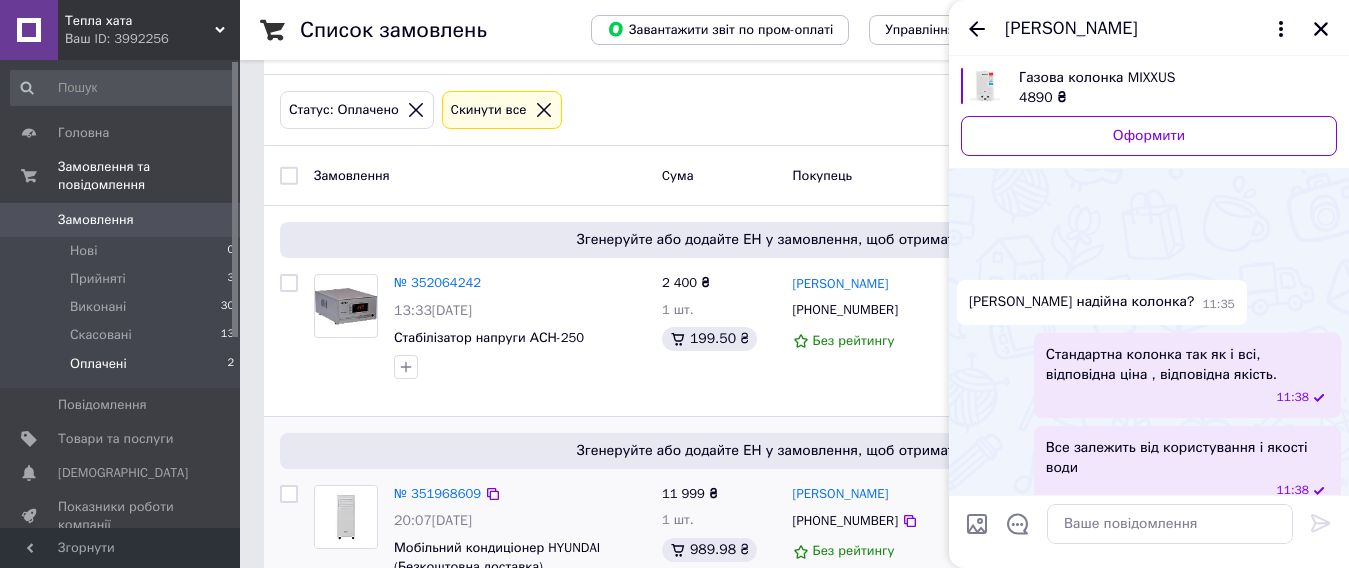 scroll, scrollTop: 151, scrollLeft: 0, axis: vertical 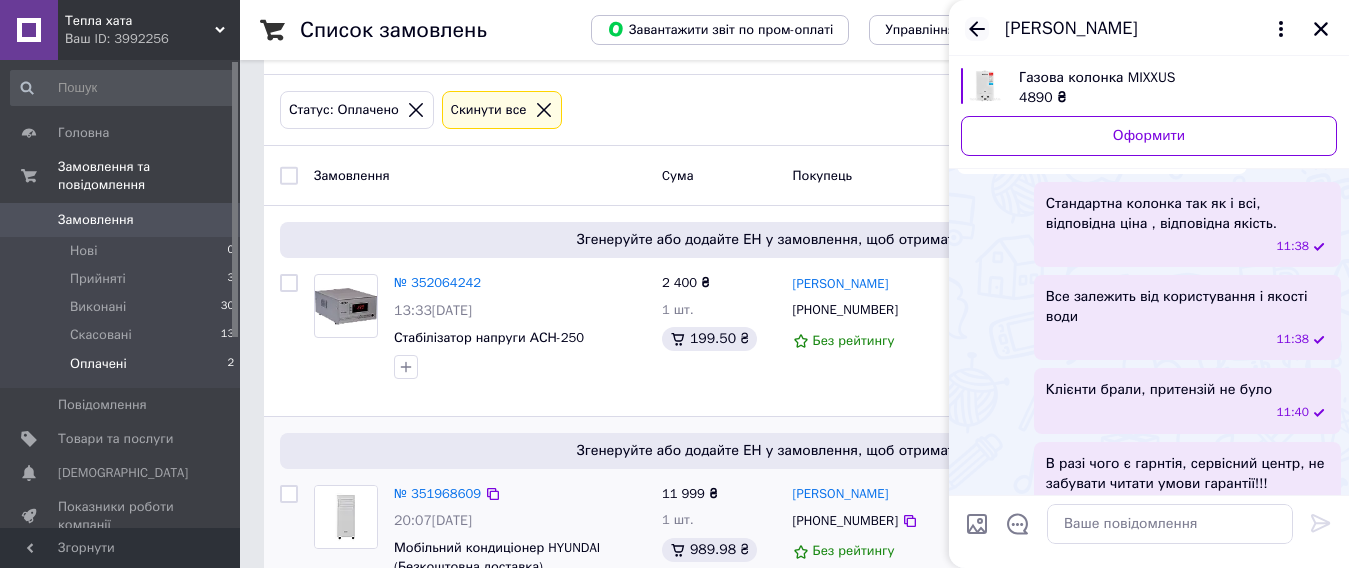 click 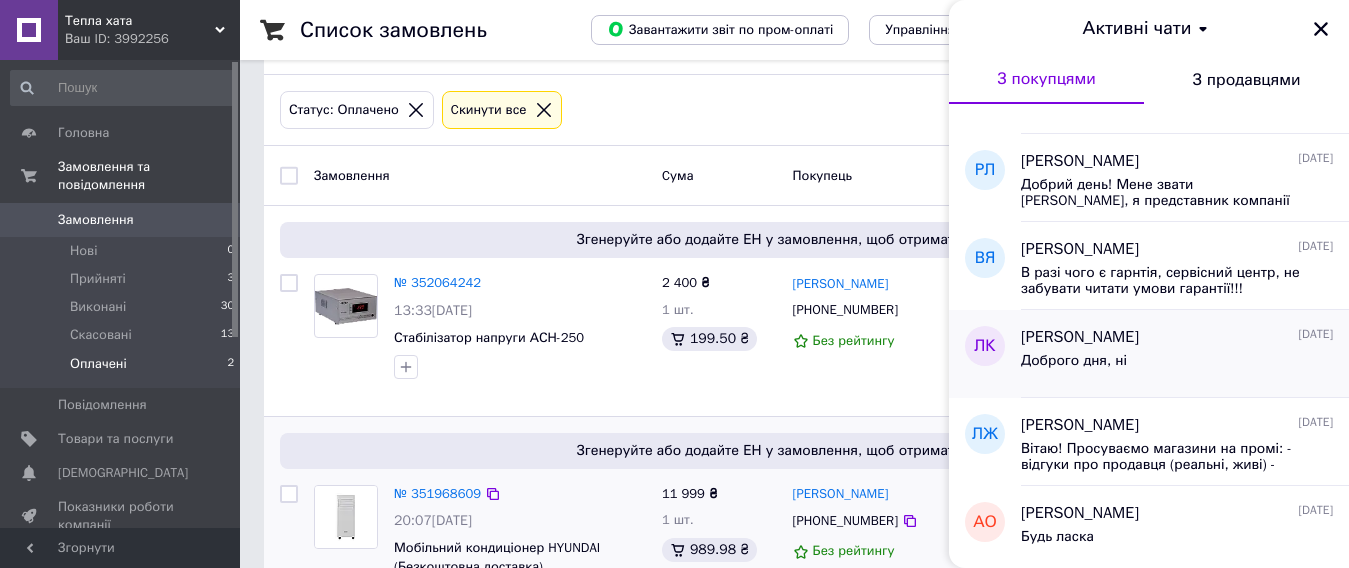 scroll, scrollTop: 200, scrollLeft: 0, axis: vertical 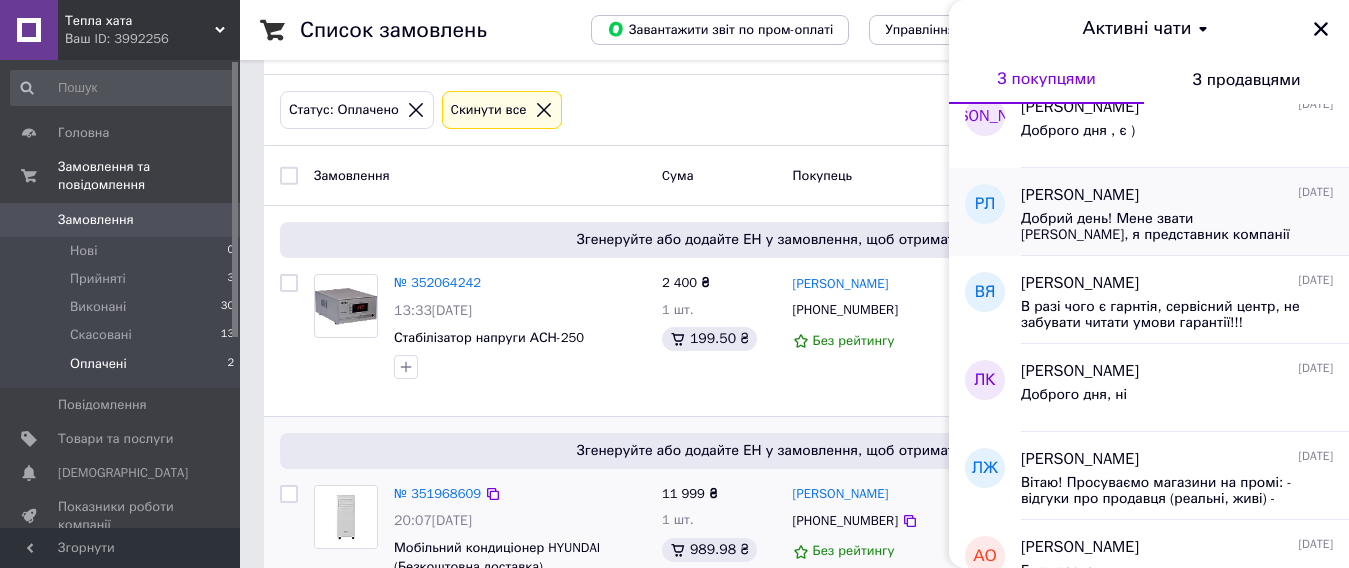 click on "Добрий день!
Мене звати [PERSON_NAME], я представник компанії ЛВТ.
Прошу встановити рекомендовані роздрібні ціни на стабілізатори напруги LVT
250=2640,
300=2916,
600=3300,
350=3795,
1000=4896,
600С=5226" at bounding box center [1163, 227] 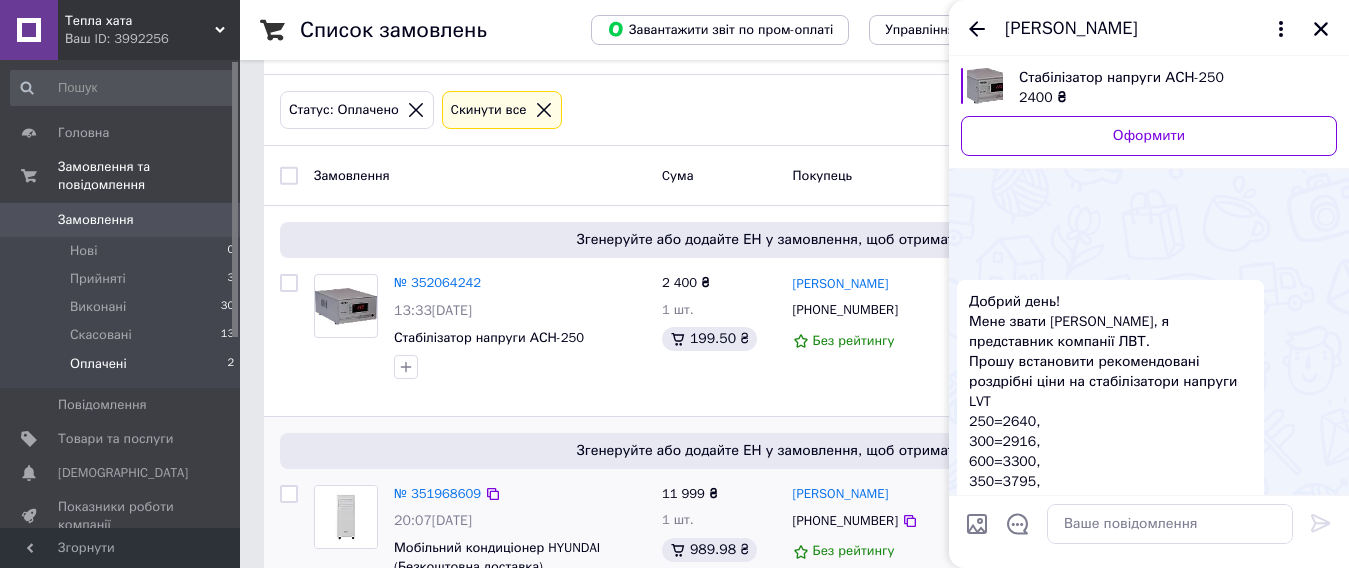 scroll, scrollTop: 111, scrollLeft: 0, axis: vertical 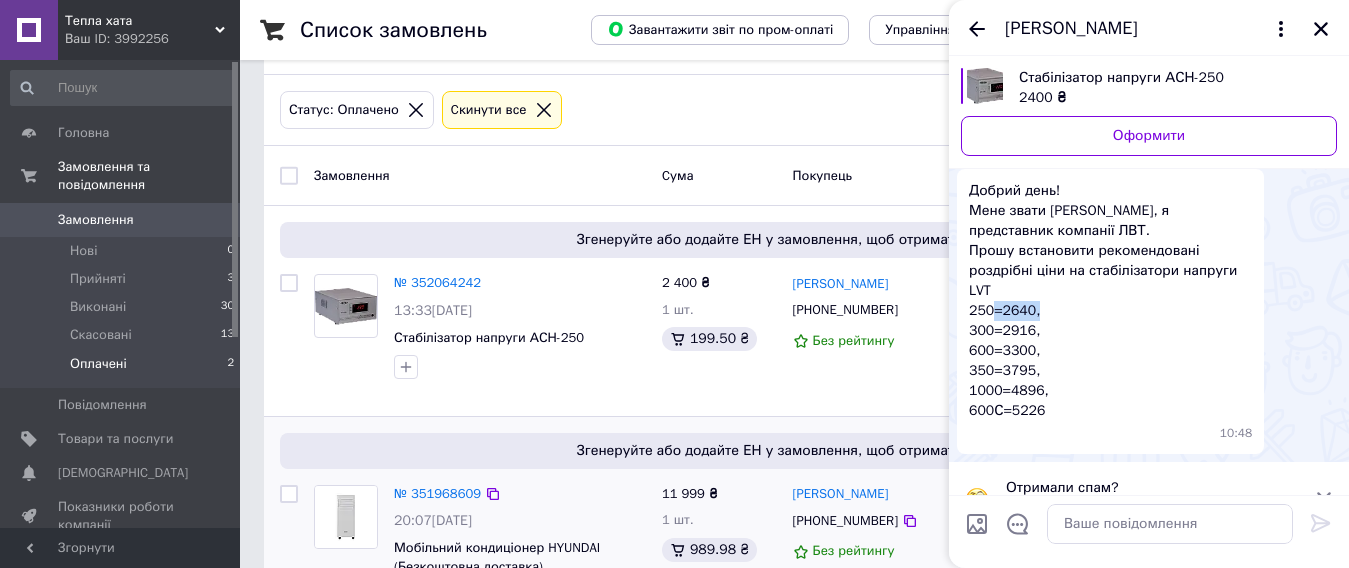 drag, startPoint x: 1035, startPoint y: 290, endPoint x: 990, endPoint y: 297, distance: 45.54119 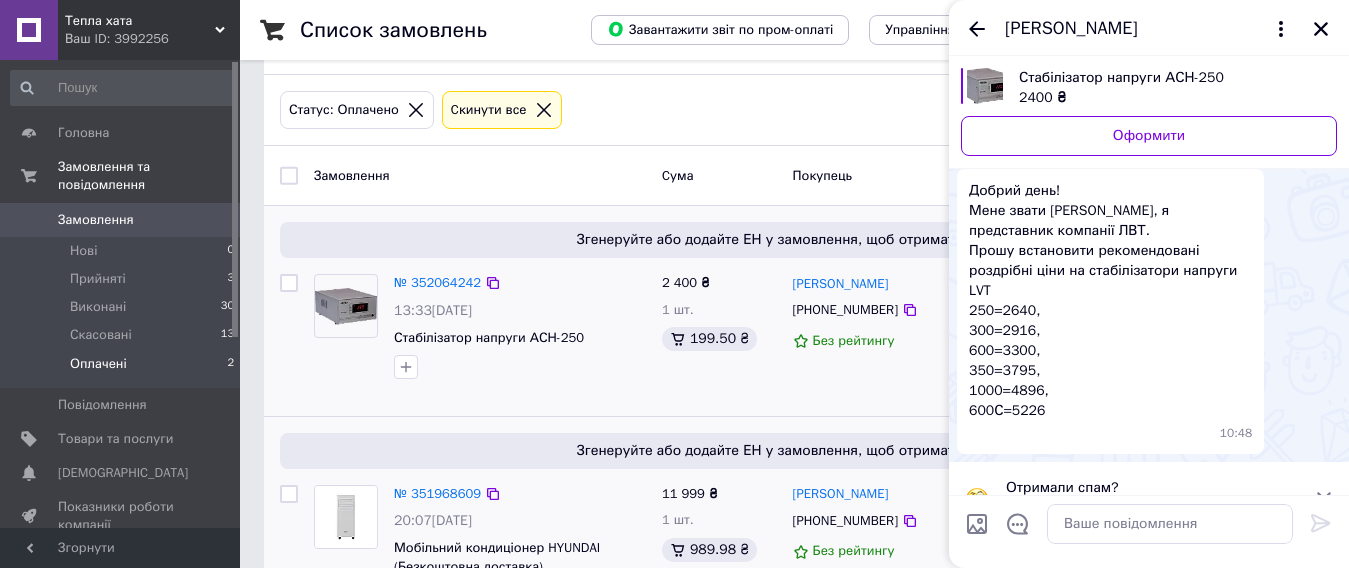 click on "[PERSON_NAME] [PHONE_NUMBER] Без рейтингу" at bounding box center (872, 337) 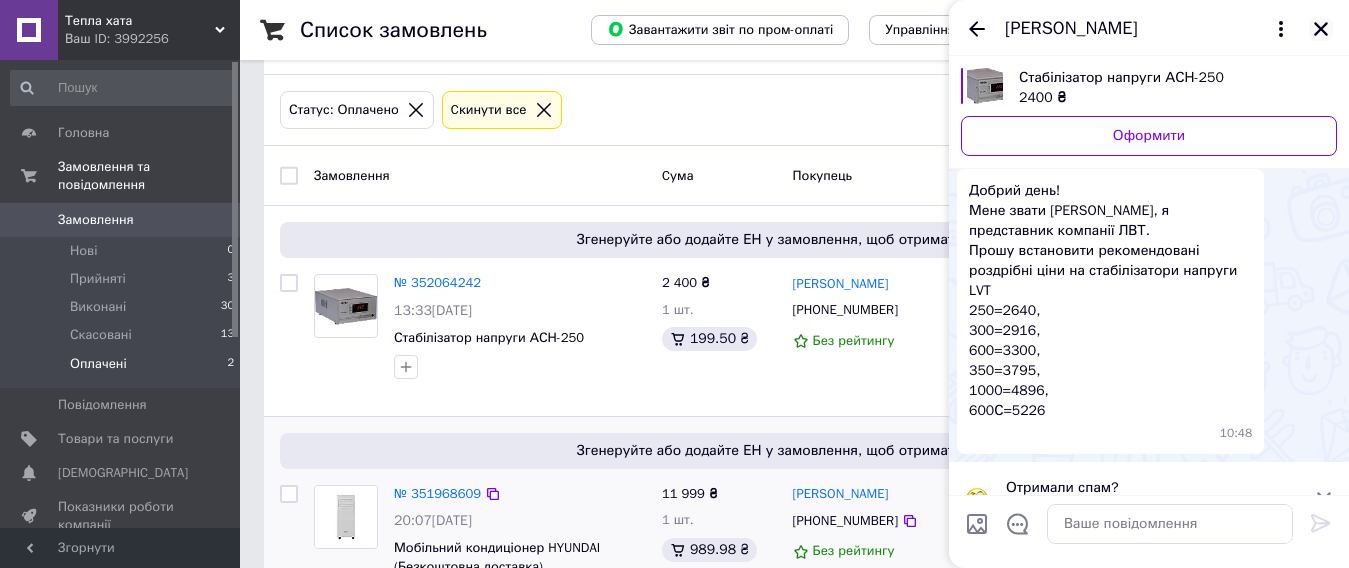click 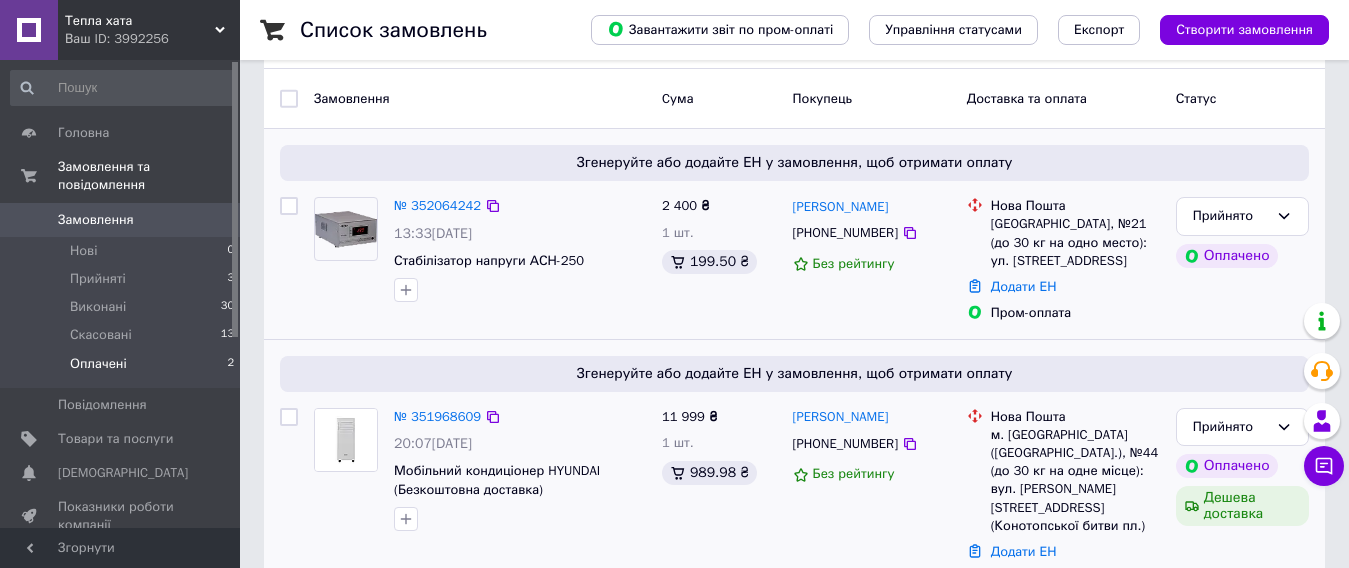 scroll, scrollTop: 181, scrollLeft: 0, axis: vertical 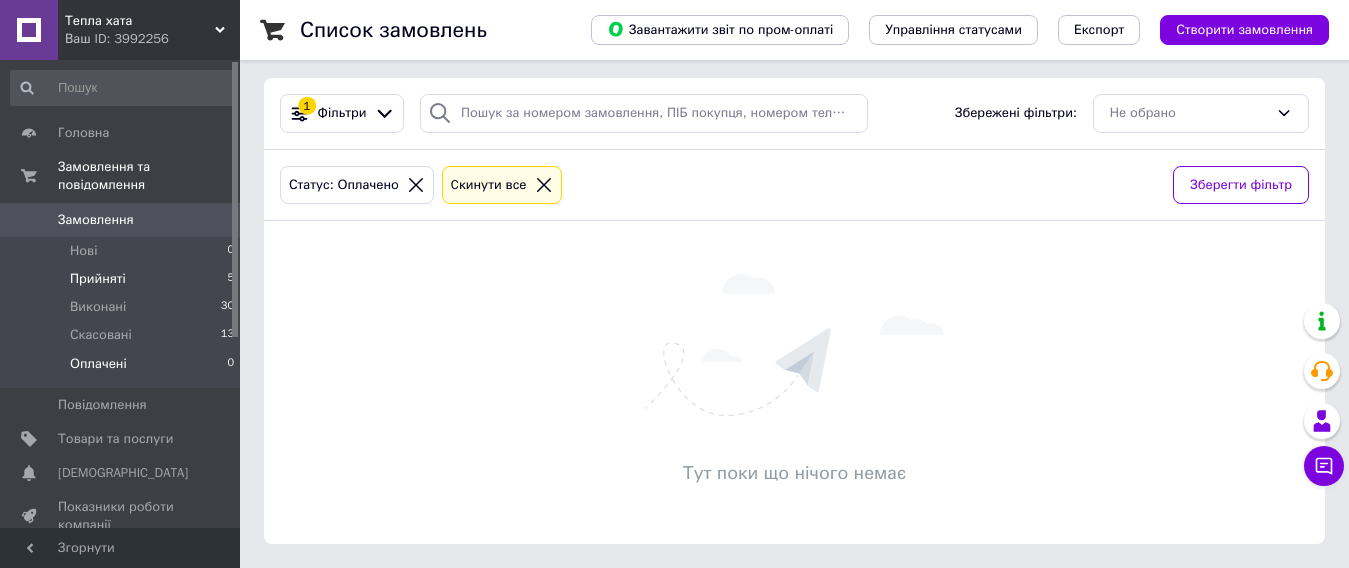 click on "Прийняті 5" at bounding box center [123, 279] 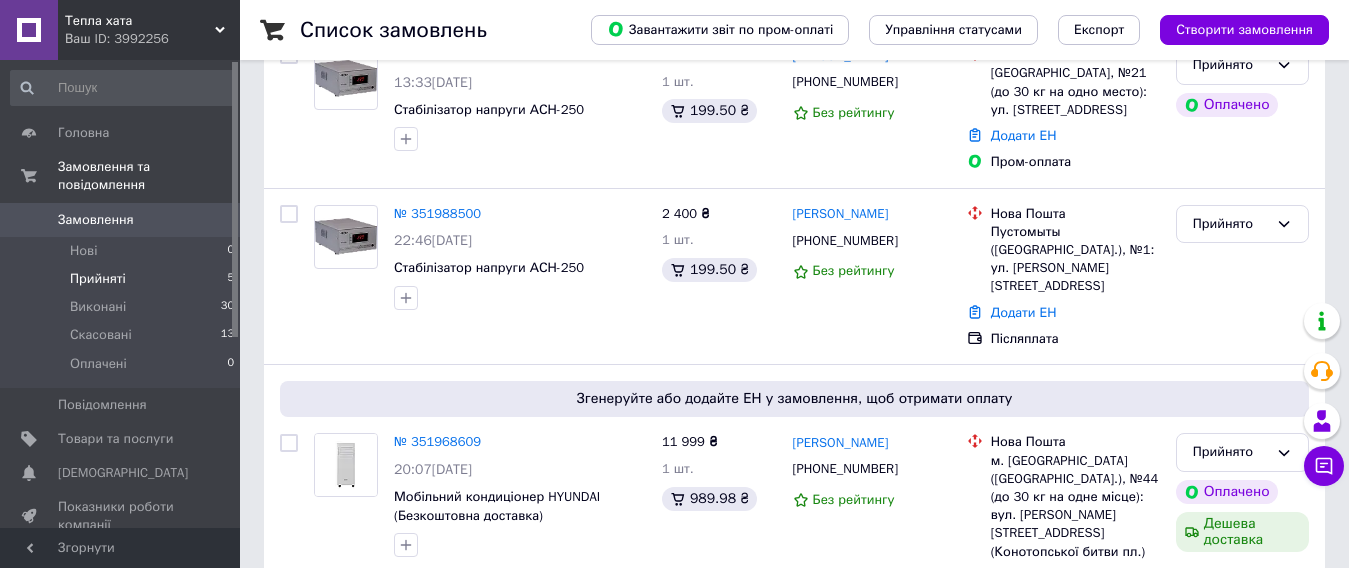 scroll, scrollTop: 400, scrollLeft: 0, axis: vertical 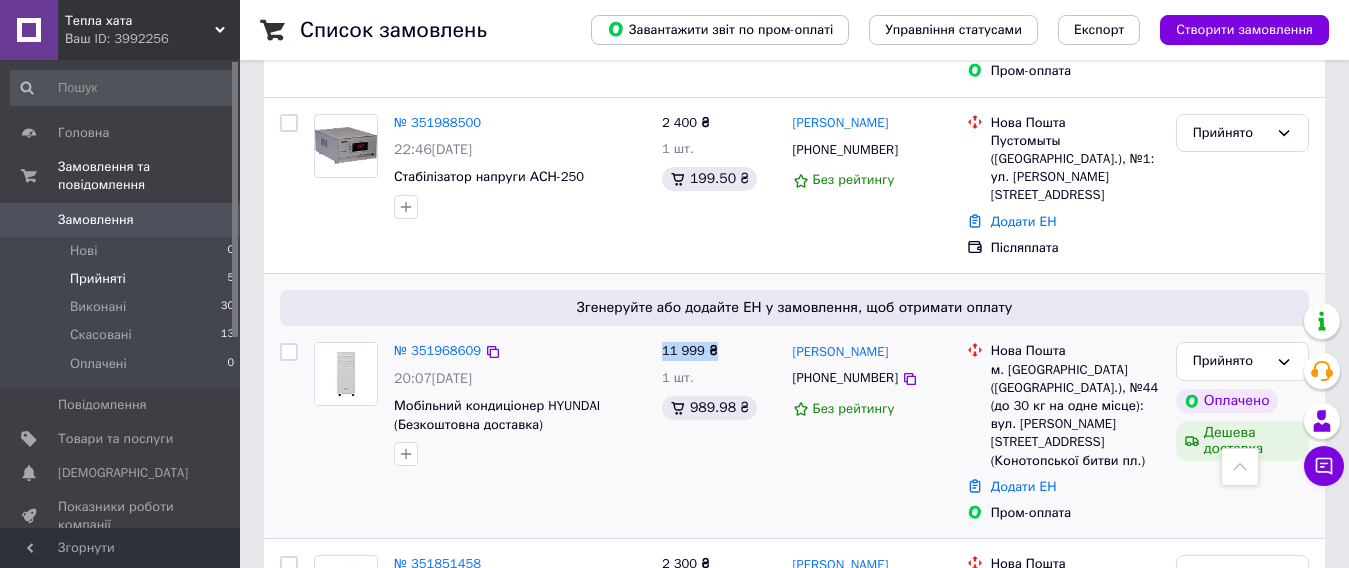 drag, startPoint x: 659, startPoint y: 335, endPoint x: 725, endPoint y: 340, distance: 66.189125 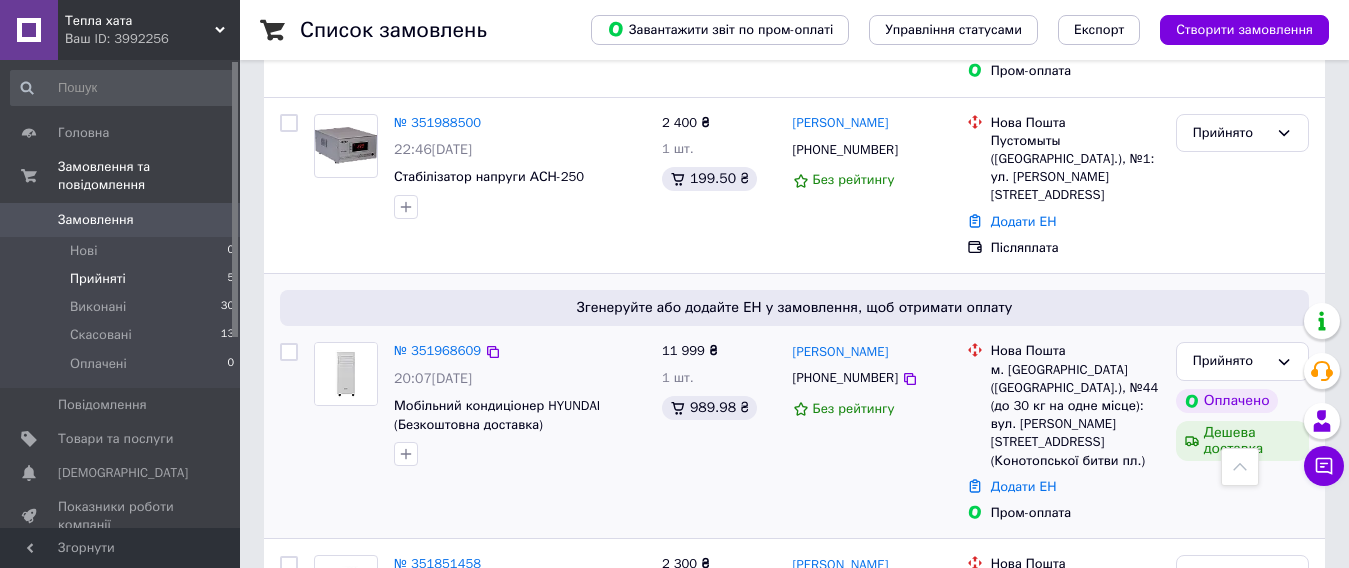 click on "Андрей Васьківський +380662545292 Без рейтингу" at bounding box center (872, 432) 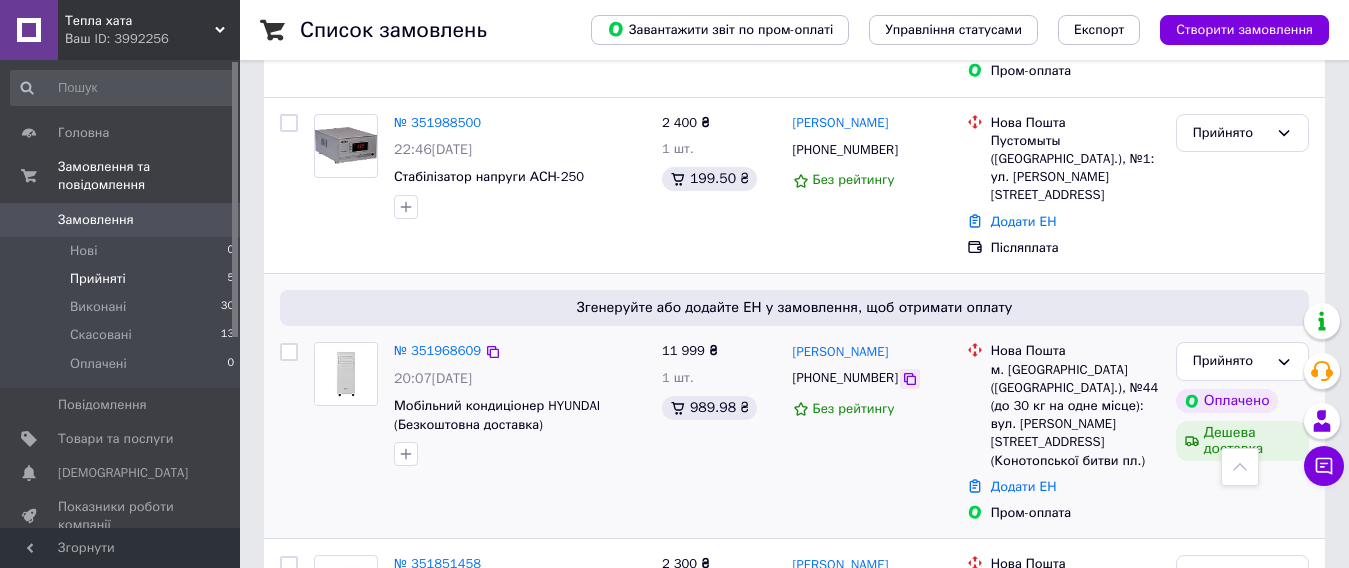 click 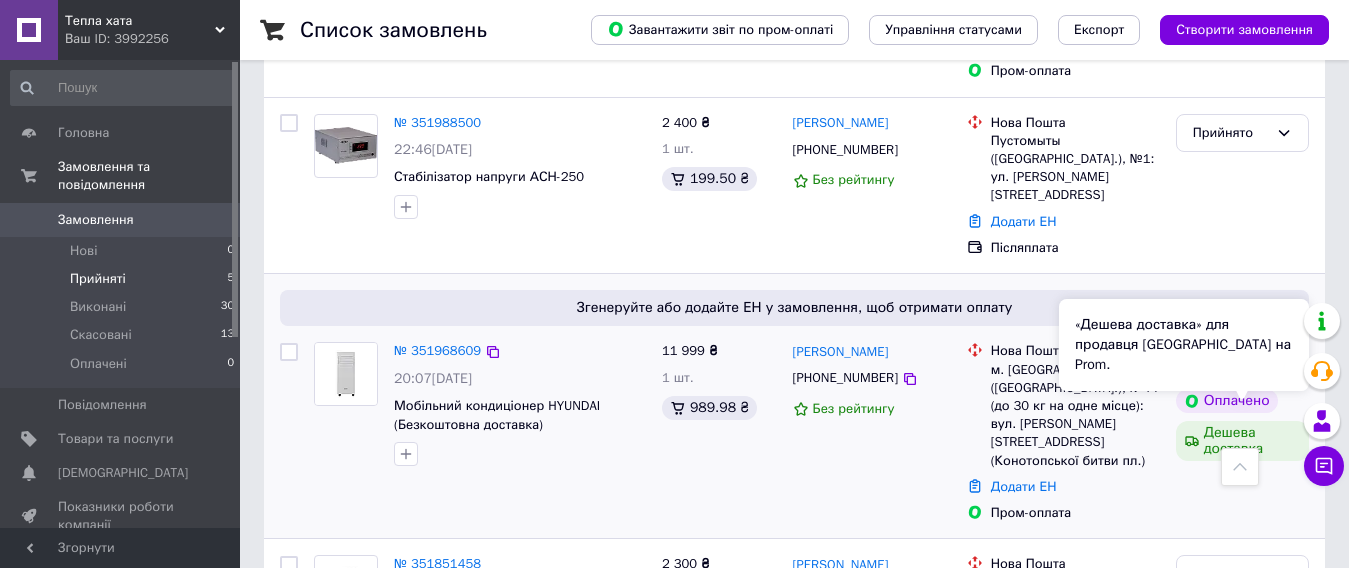 click on "Дешева доставка" at bounding box center (1242, 441) 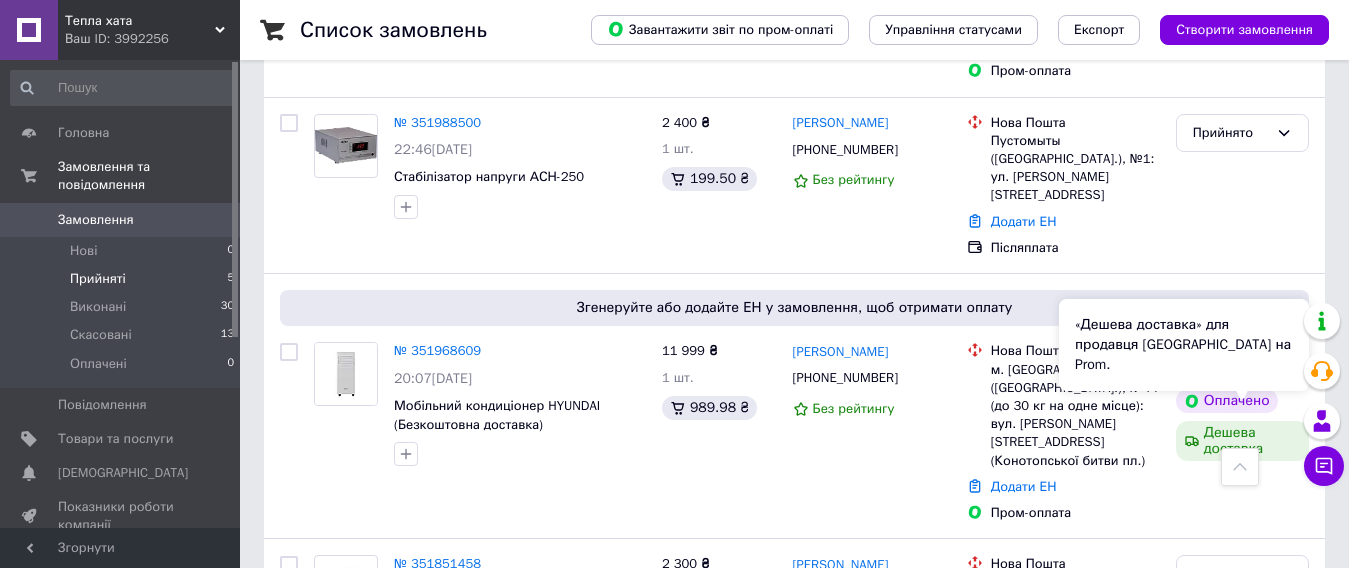 click on "«Дешева доставка» для продавця Новою Поштою на Prom." at bounding box center (1184, 345) 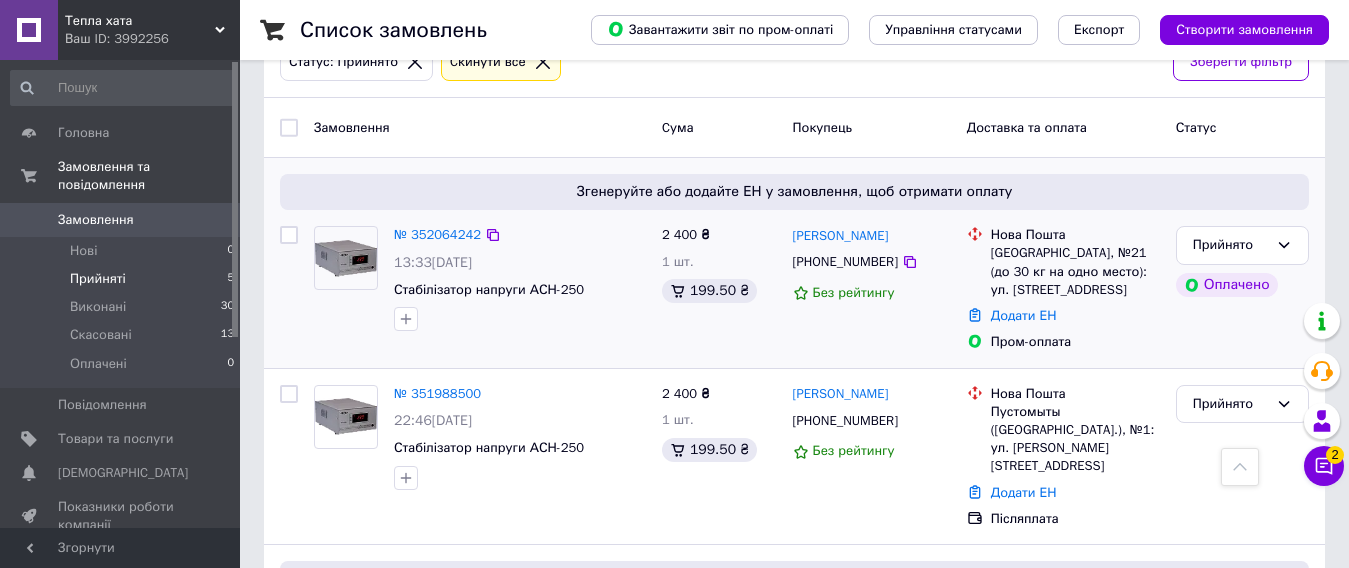 scroll, scrollTop: 0, scrollLeft: 0, axis: both 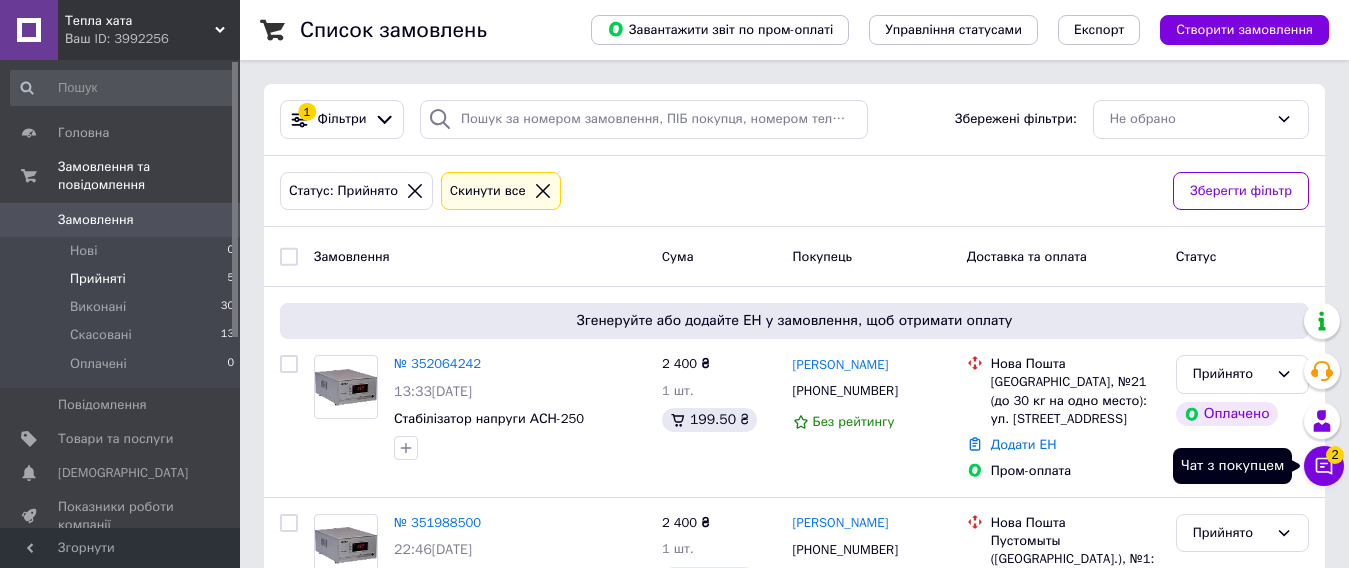 click on "2" at bounding box center (1335, 455) 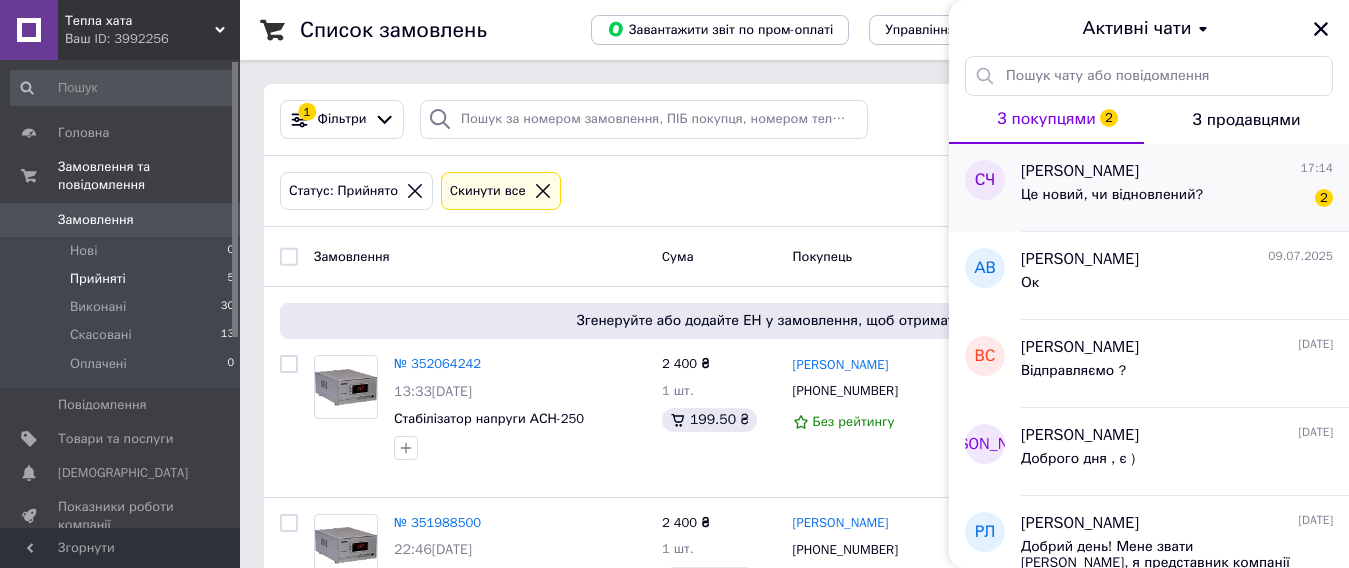 click on "Це новий, чи відновлений? 2" at bounding box center (1177, 199) 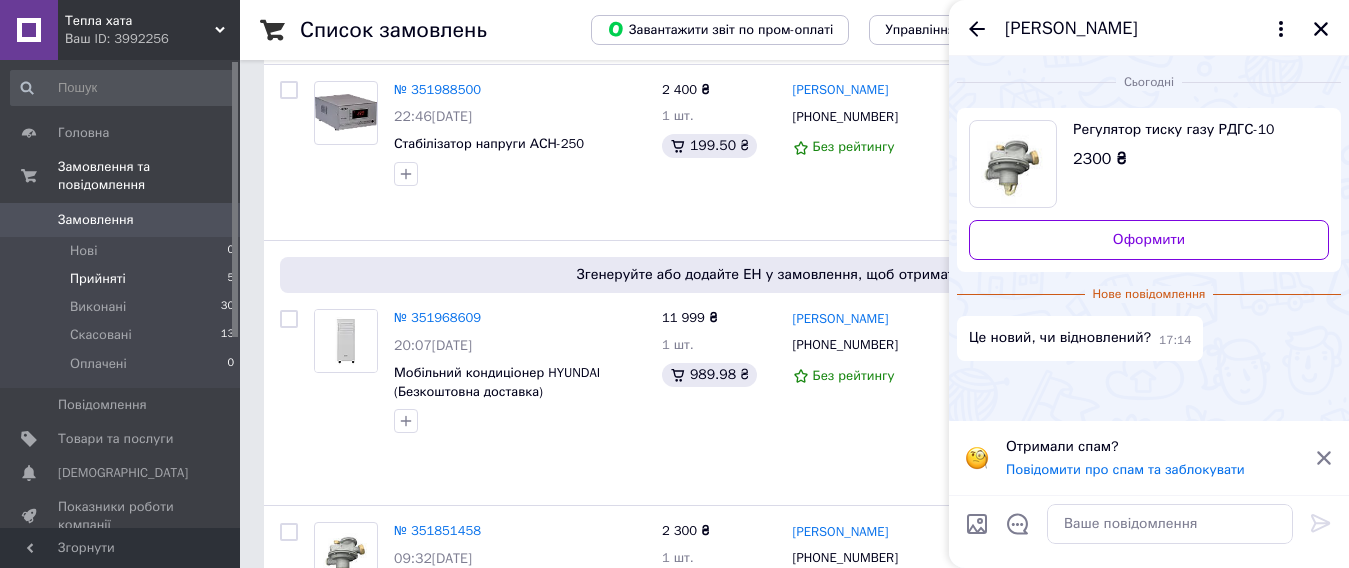 scroll, scrollTop: 497, scrollLeft: 0, axis: vertical 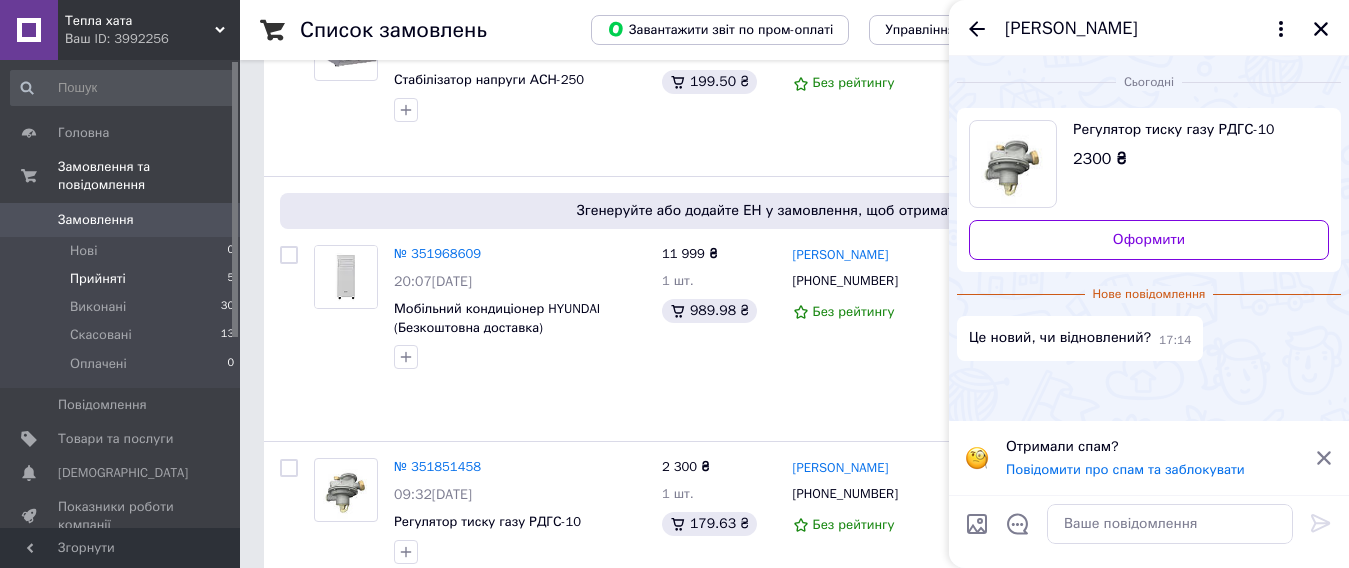 click on "Отримали спам? Повідомити про спам та заблокувати" at bounding box center [1149, 458] 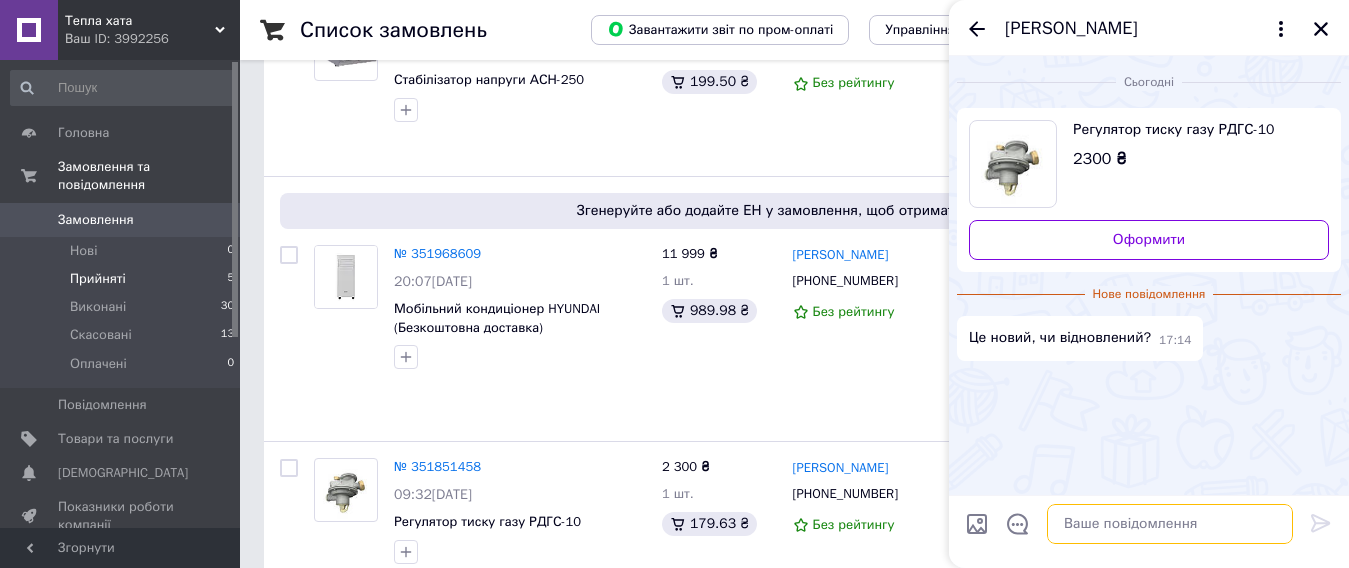 click at bounding box center [1170, 524] 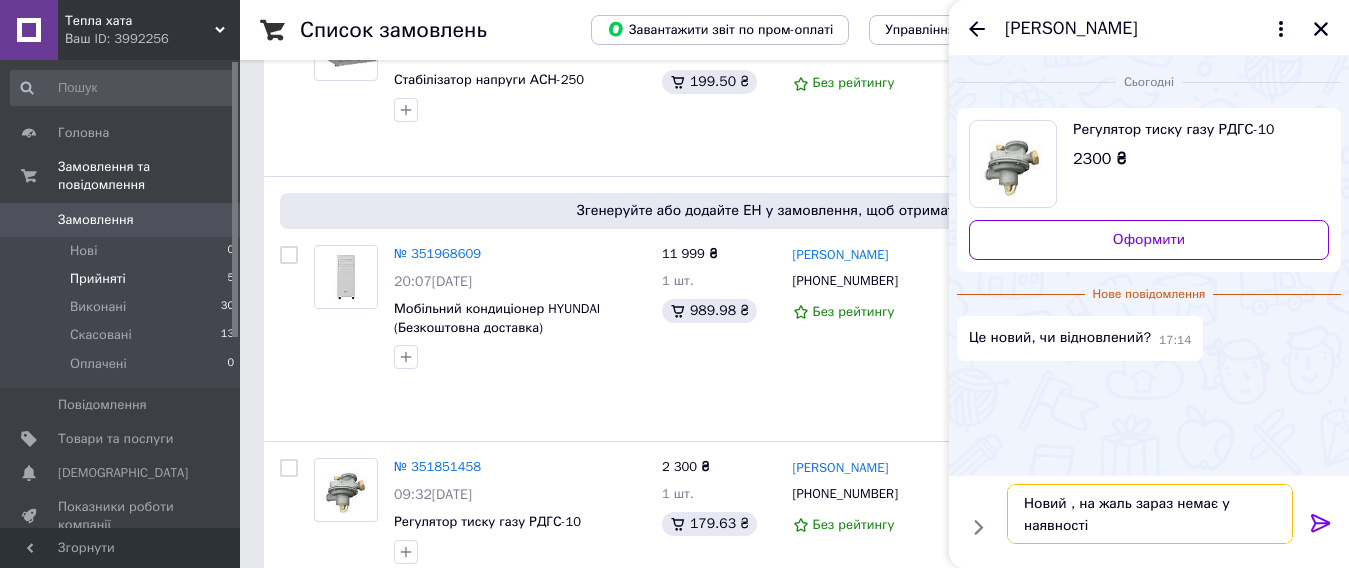 type on "Новий , на жаль зараз немає у наявності" 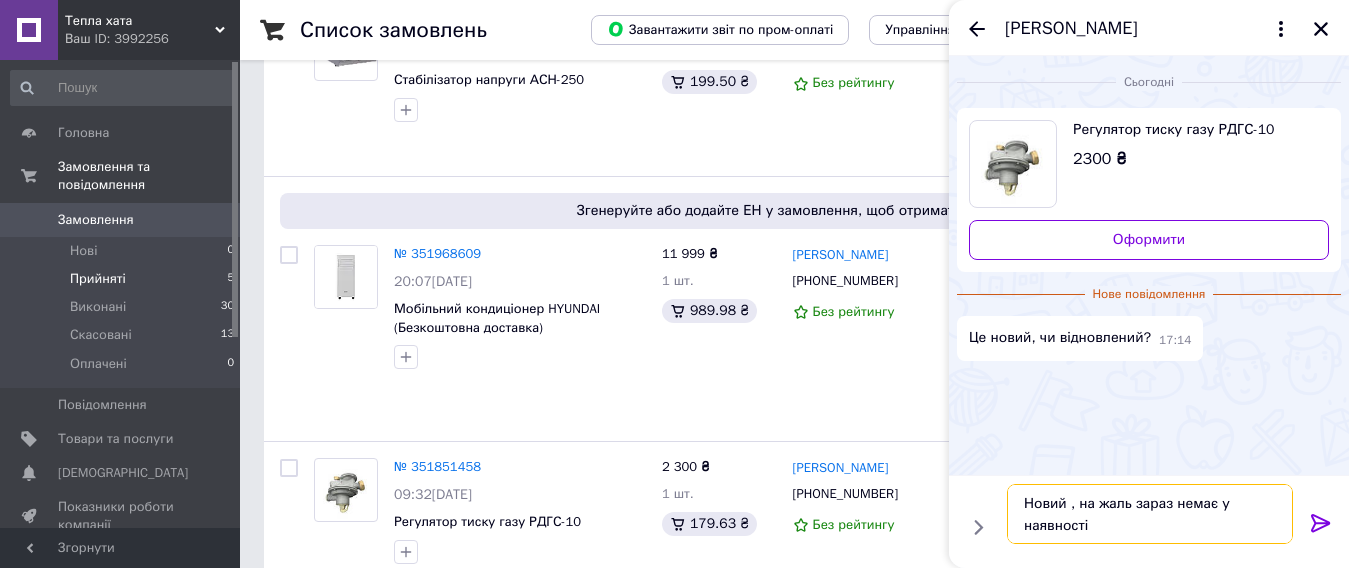type 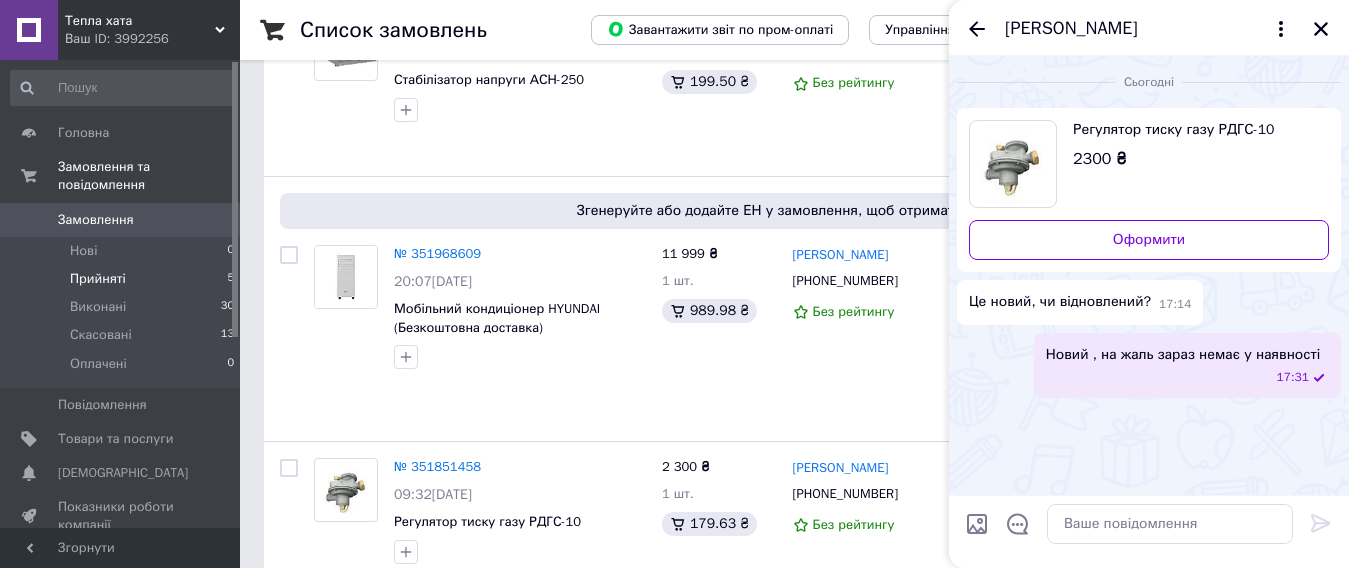 click at bounding box center [1013, 164] 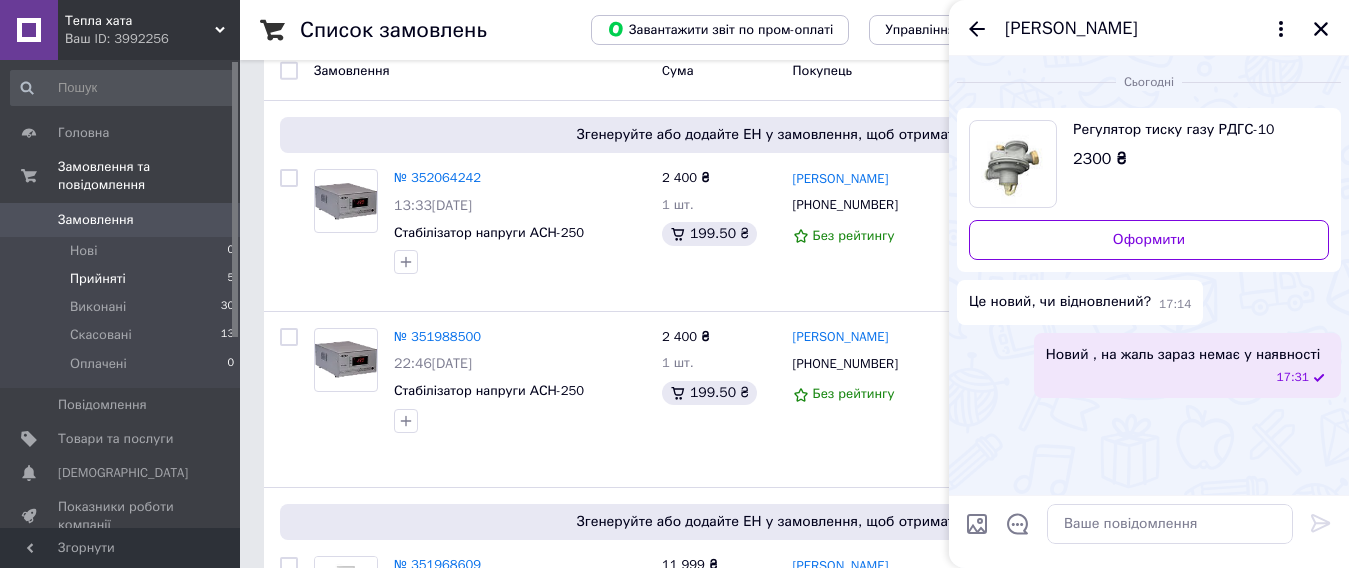 scroll, scrollTop: 0, scrollLeft: 0, axis: both 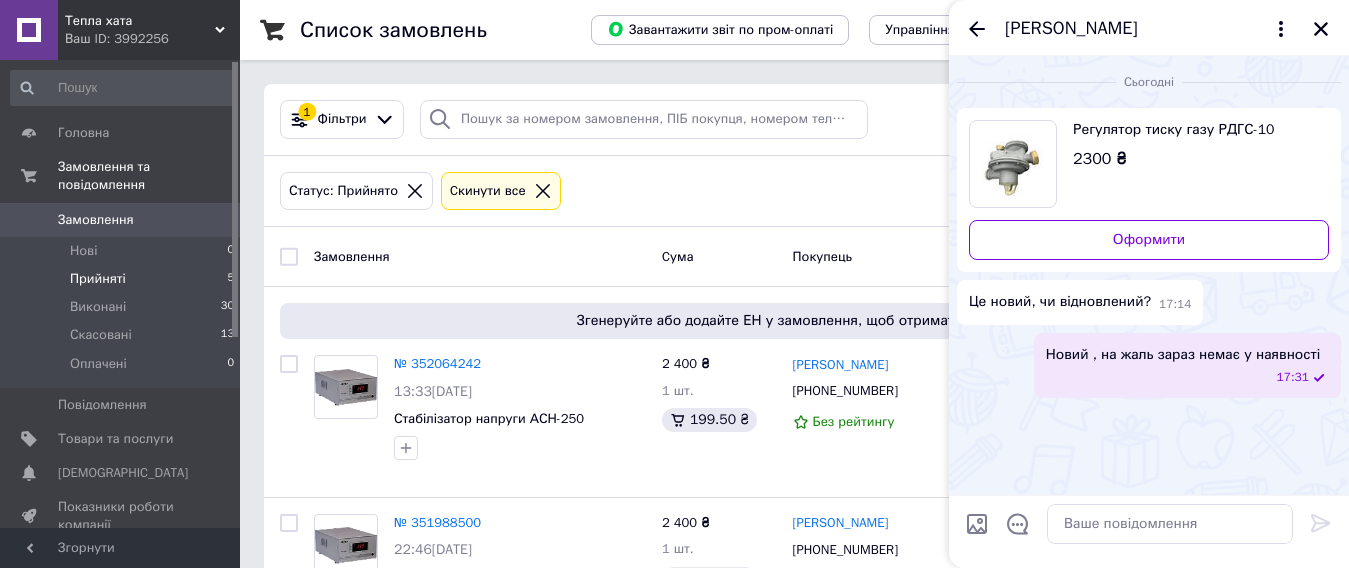 click on "Замовлення" at bounding box center [480, 256] 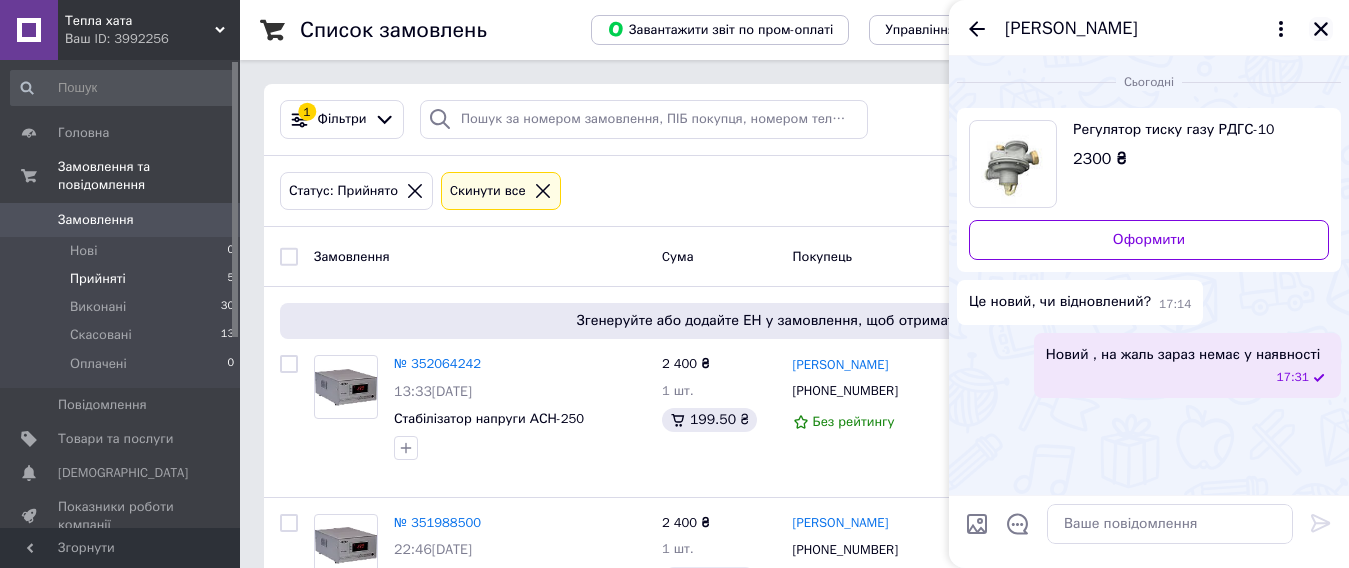 click 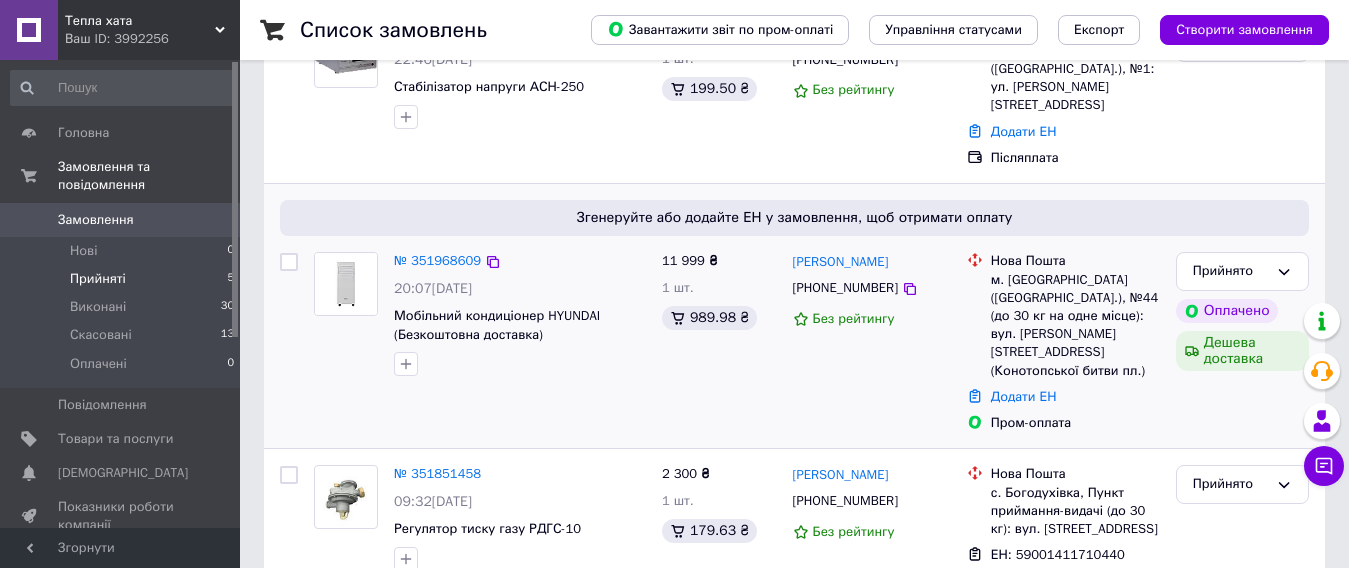 scroll, scrollTop: 500, scrollLeft: 0, axis: vertical 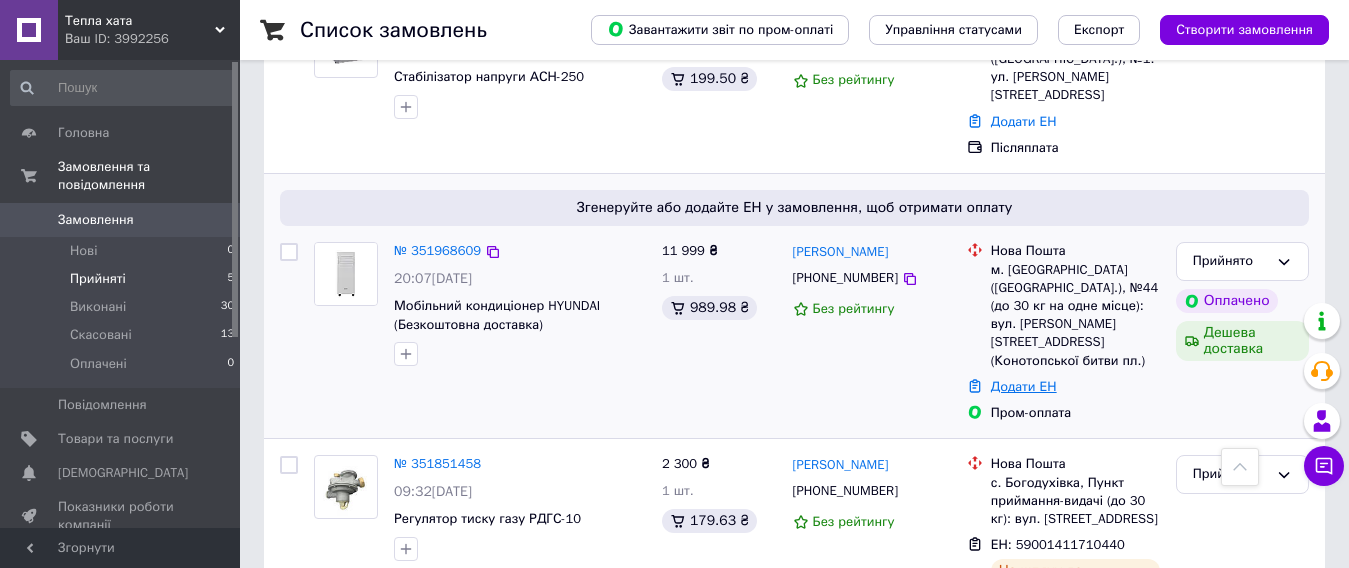 click on "Додати ЕН" at bounding box center [1024, 386] 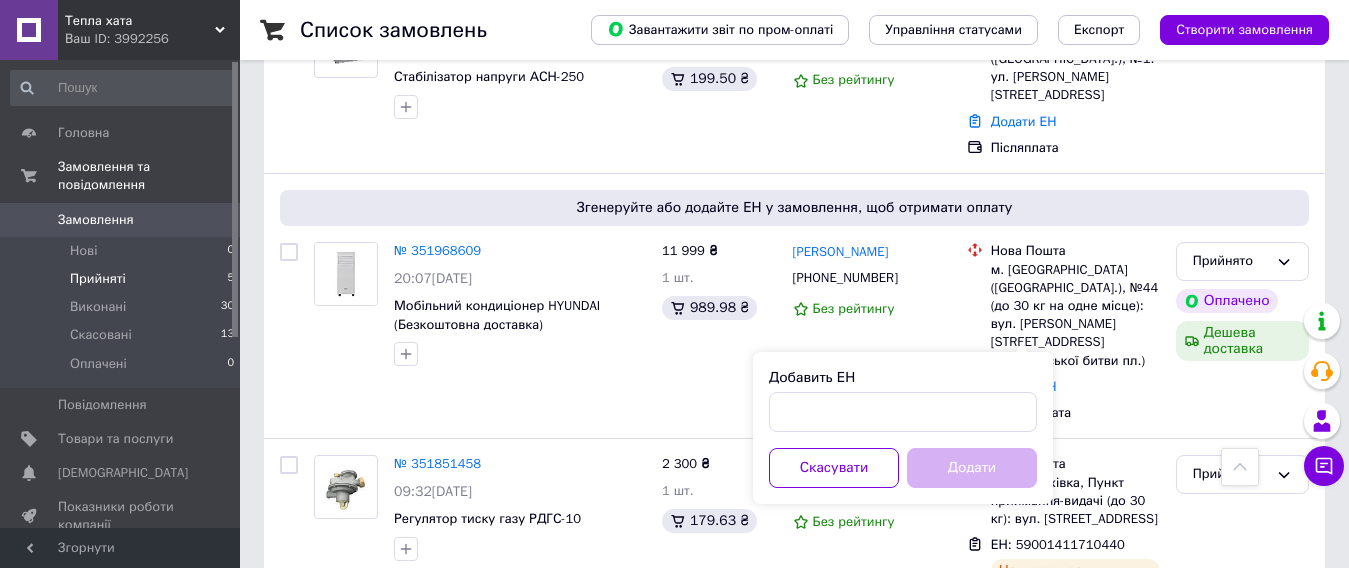 click on "Добавить ЕН" at bounding box center (903, 400) 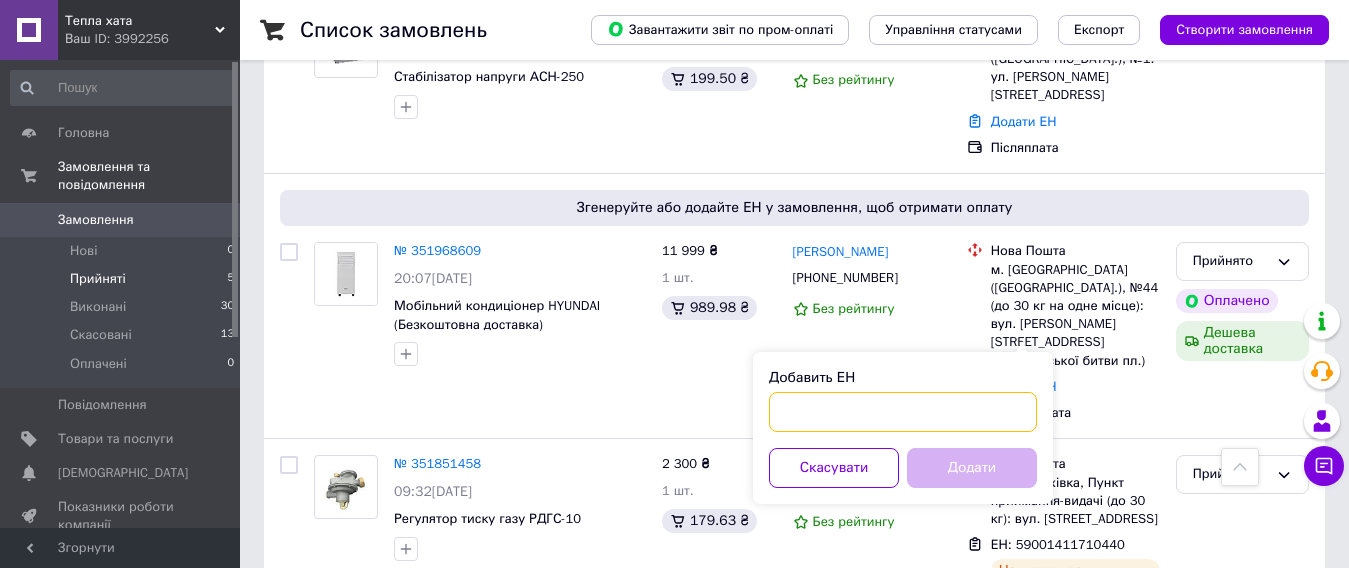 click on "Добавить ЕН" at bounding box center (903, 412) 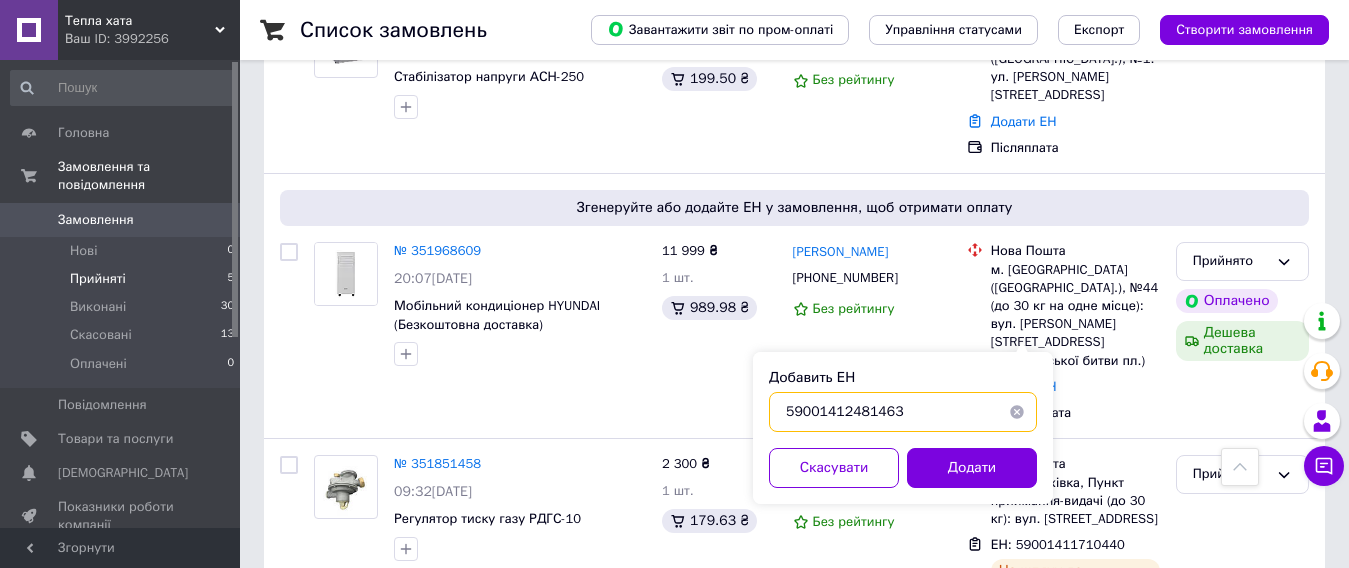type on "59001412481463" 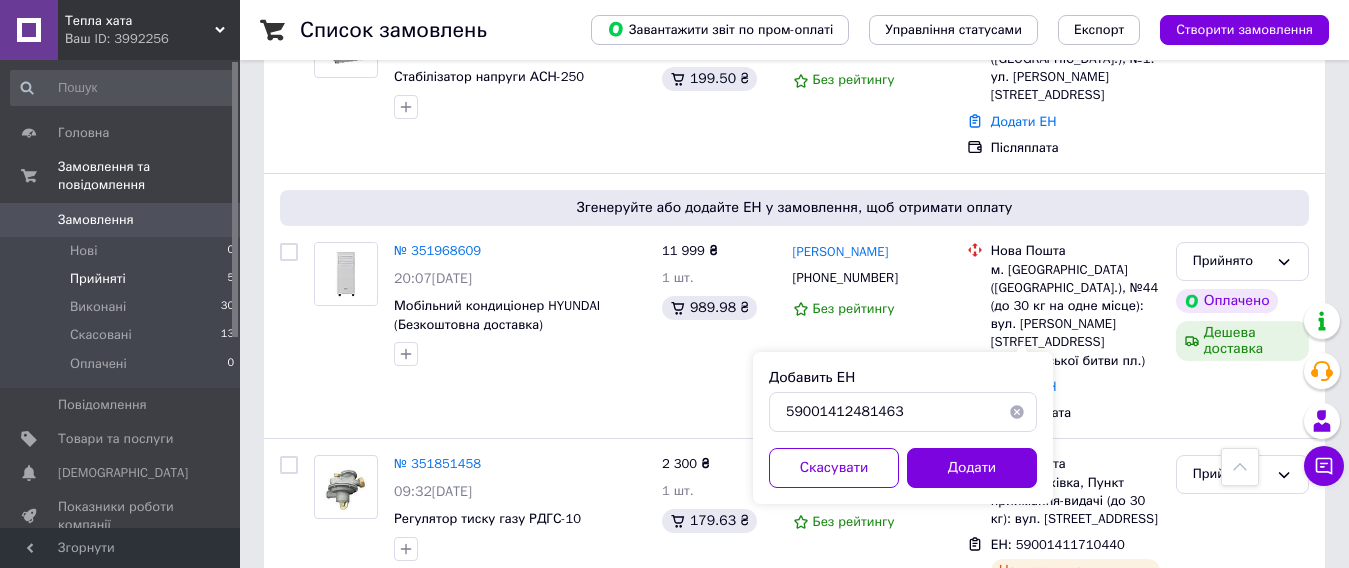 drag, startPoint x: 958, startPoint y: 479, endPoint x: 976, endPoint y: 468, distance: 21.095022 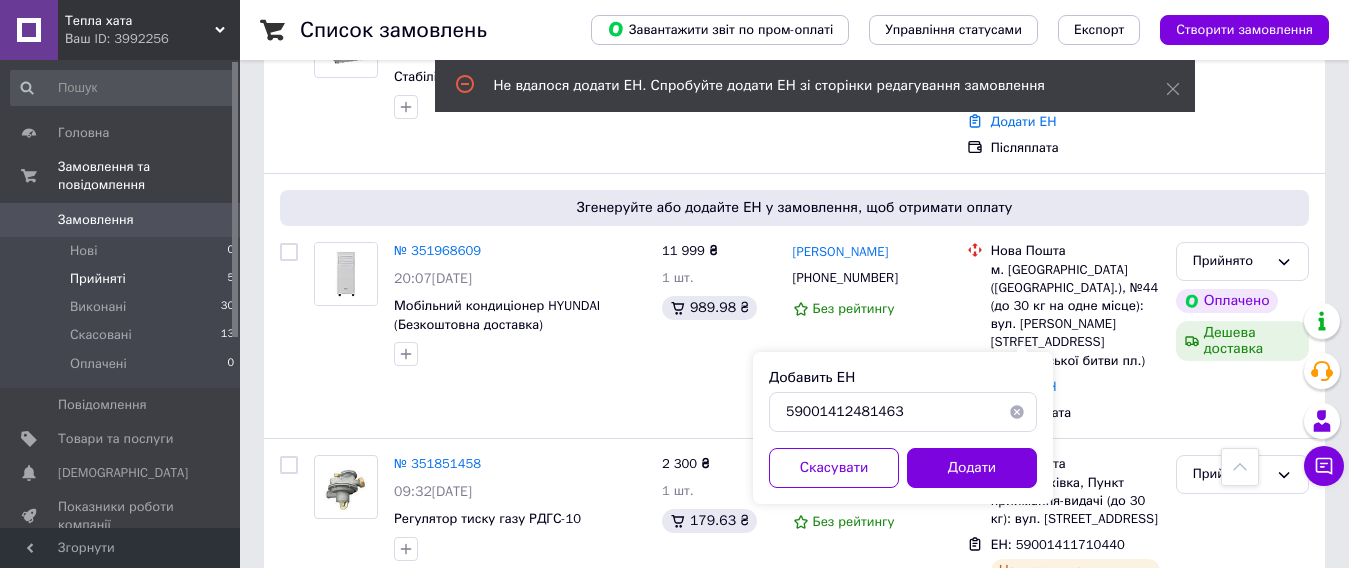 click at bounding box center [1017, 412] 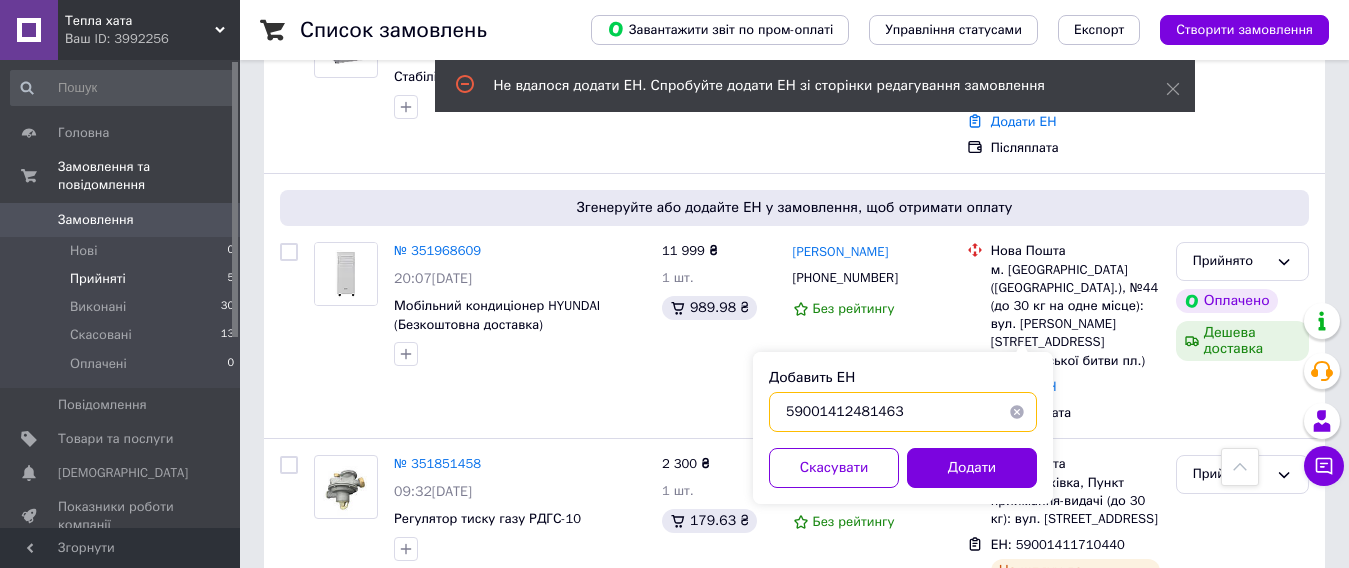 type 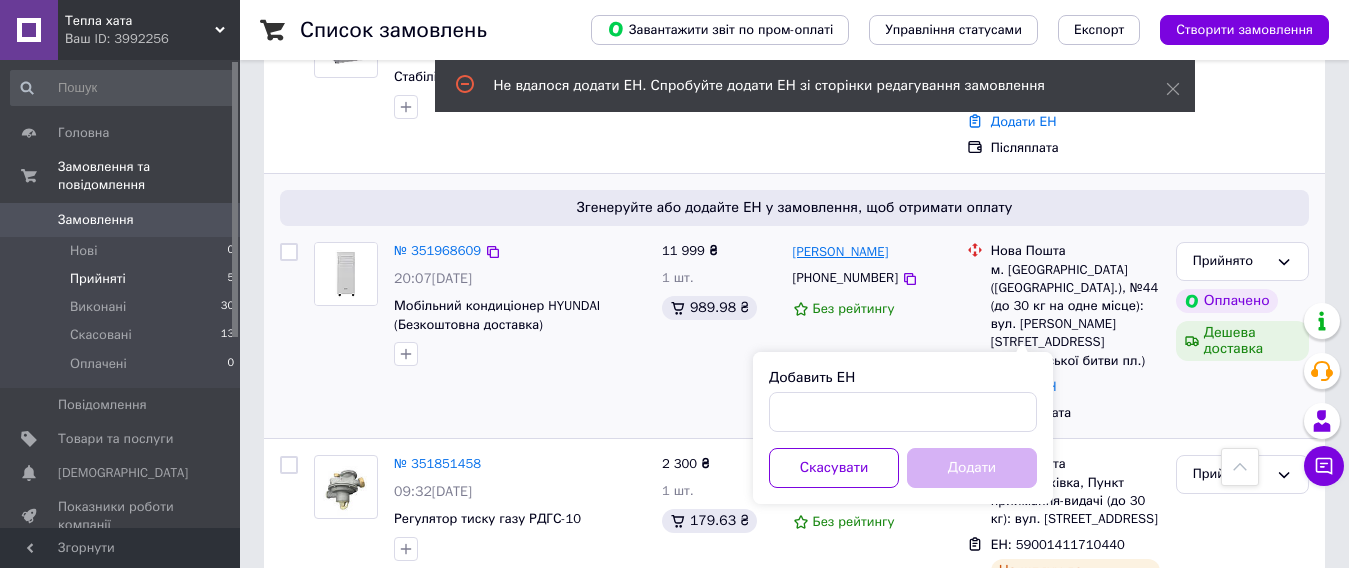 click on "[PERSON_NAME]" at bounding box center (841, 252) 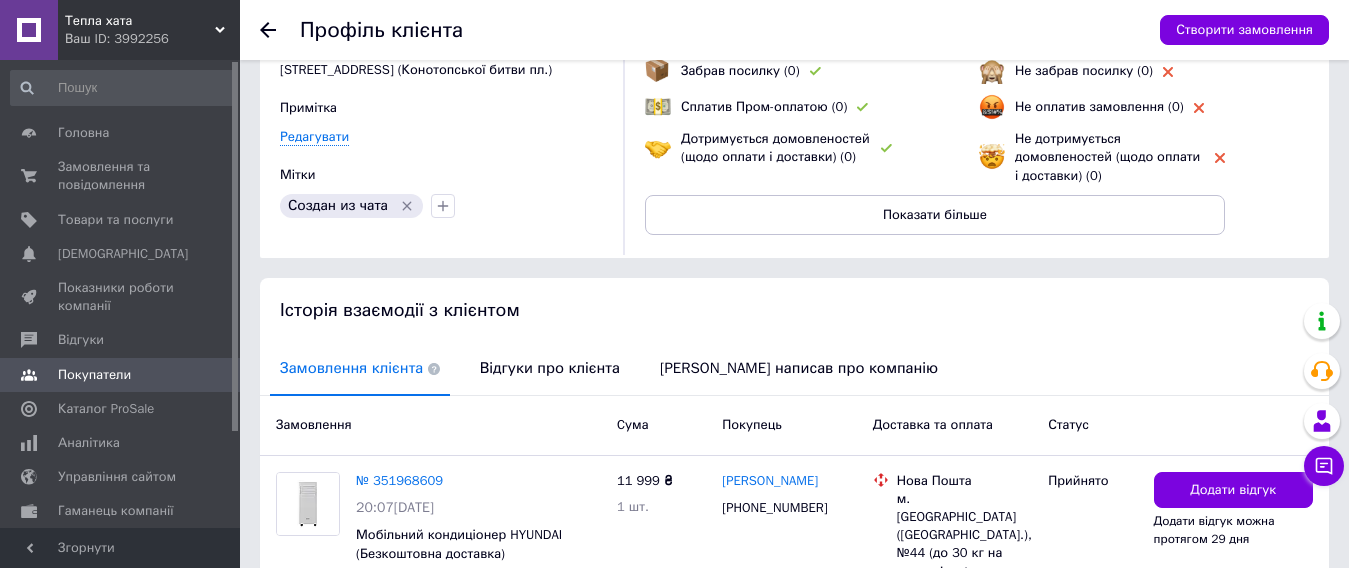 scroll, scrollTop: 200, scrollLeft: 0, axis: vertical 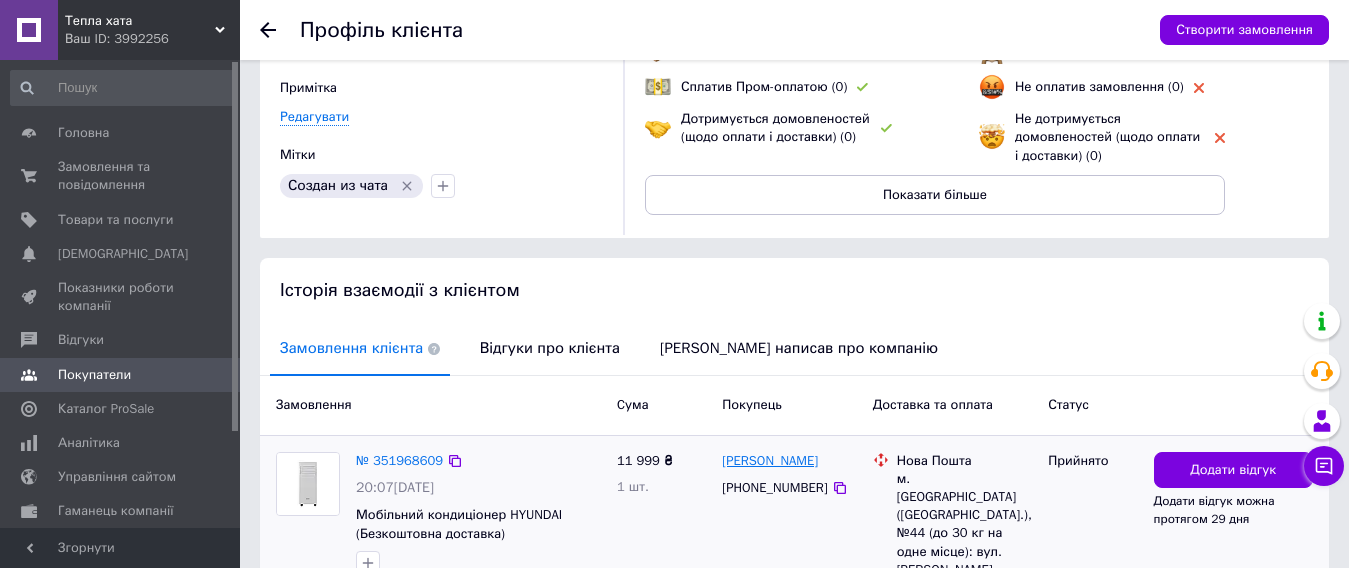 click on "[PERSON_NAME]" at bounding box center [770, 461] 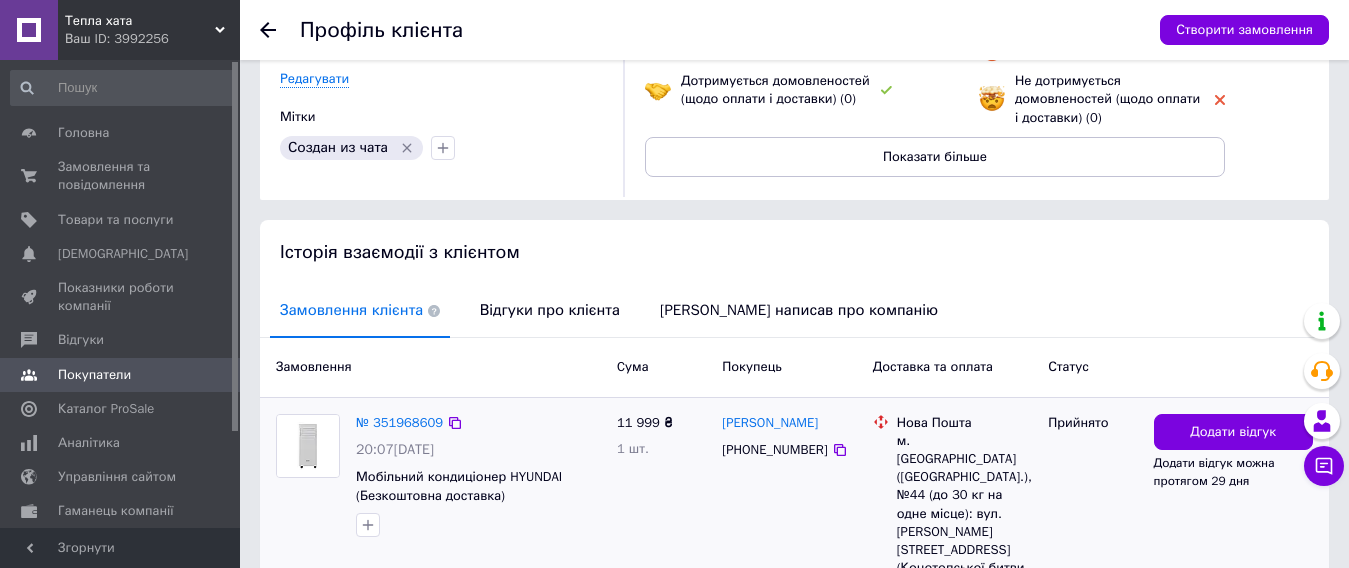 scroll, scrollTop: 300, scrollLeft: 0, axis: vertical 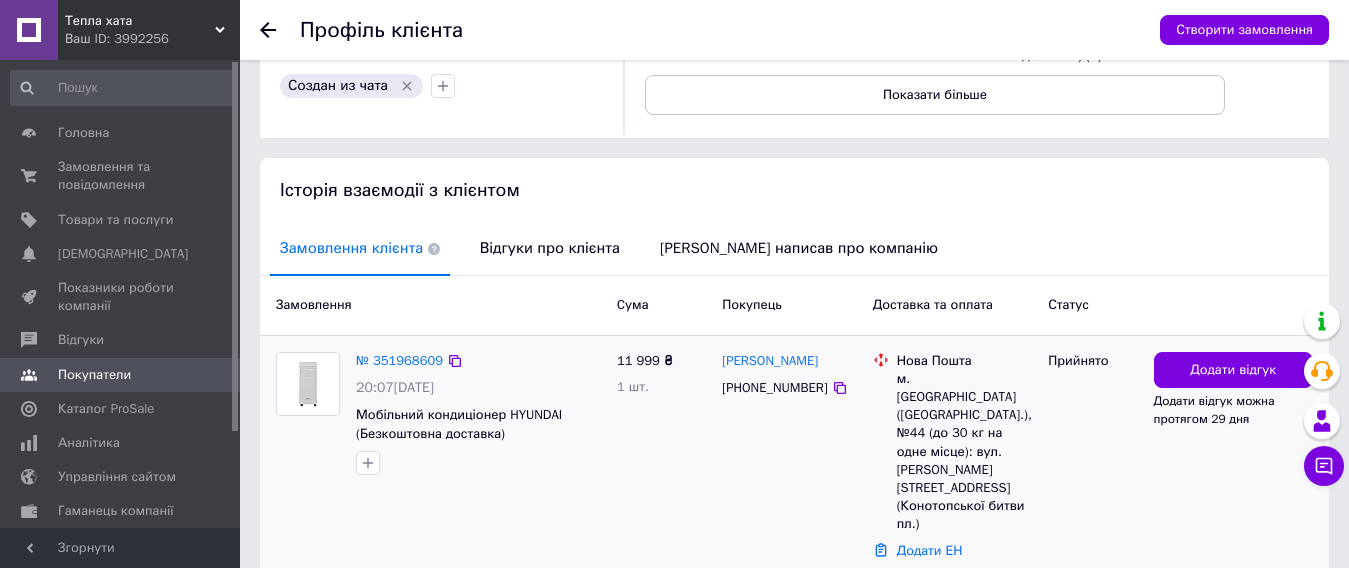 click on "м. [GEOGRAPHIC_DATA] ([GEOGRAPHIC_DATA].), №44 (до 30 кг на одне місце): вул. [PERSON_NAME][STREET_ADDRESS] (Конотопської битви пл.)" at bounding box center [965, 452] 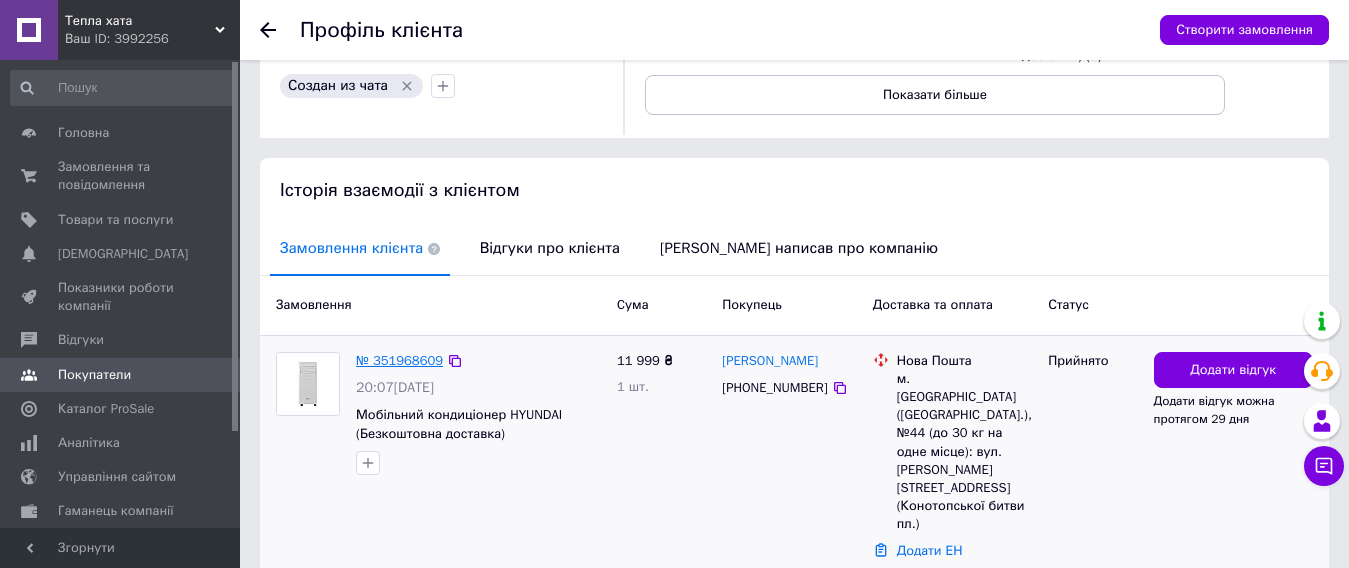 click on "№ 351968609" at bounding box center [399, 360] 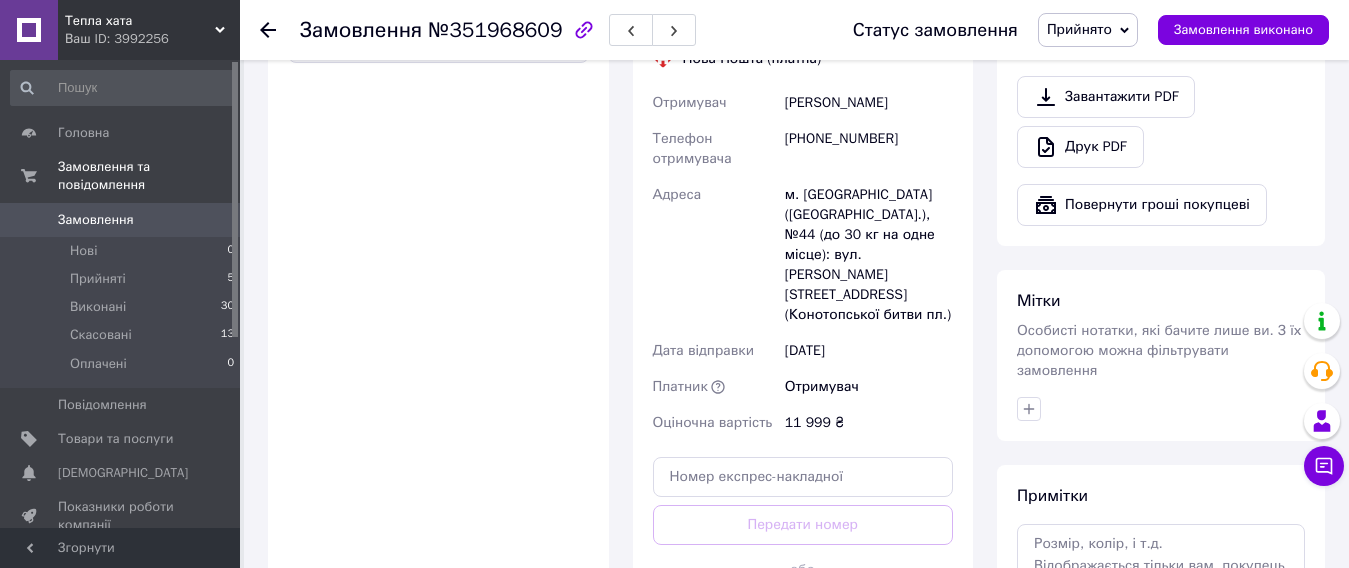 scroll, scrollTop: 1400, scrollLeft: 0, axis: vertical 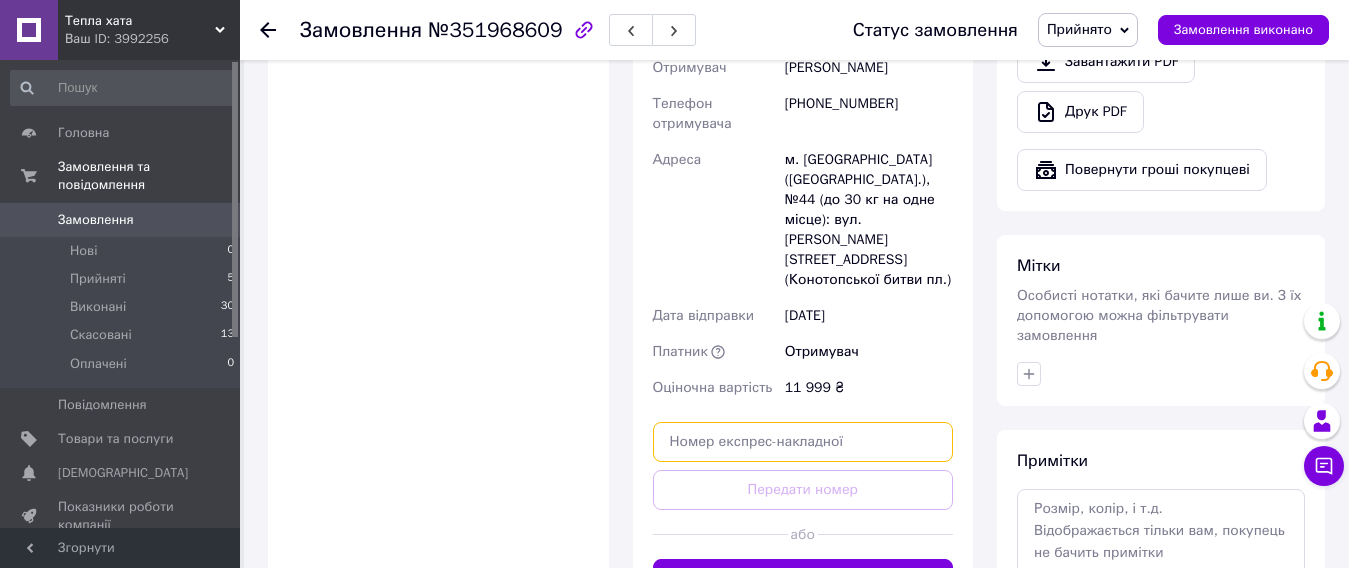 click at bounding box center [803, 442] 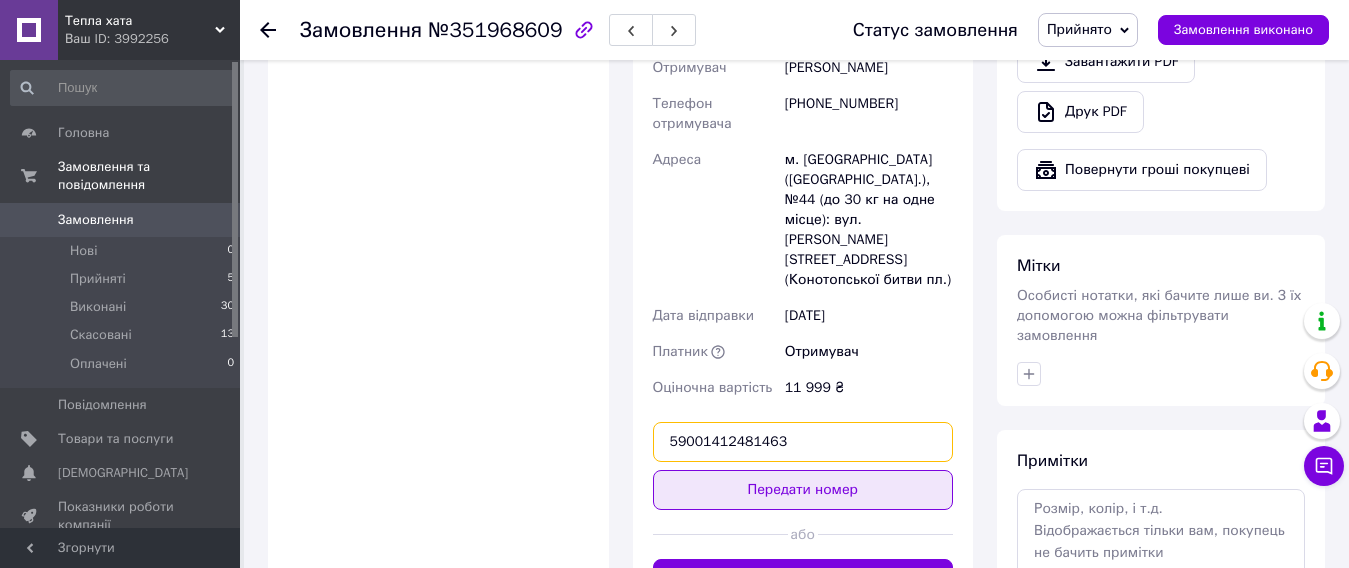 type on "59001412481463" 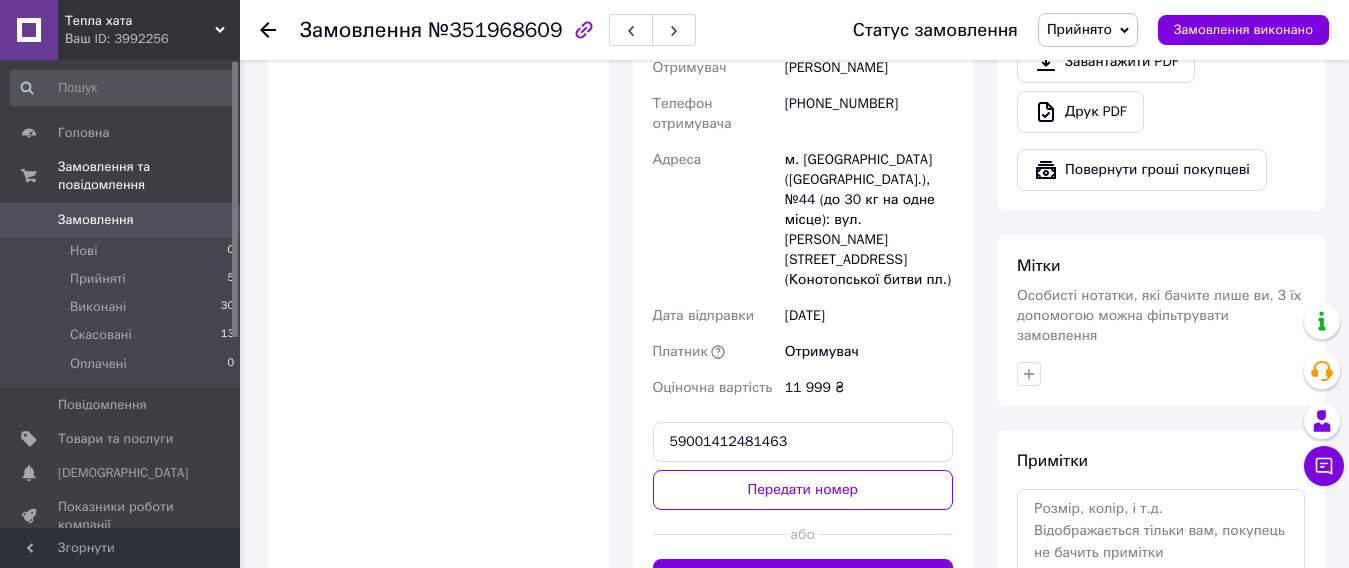 click on "Передати номер" at bounding box center [803, 490] 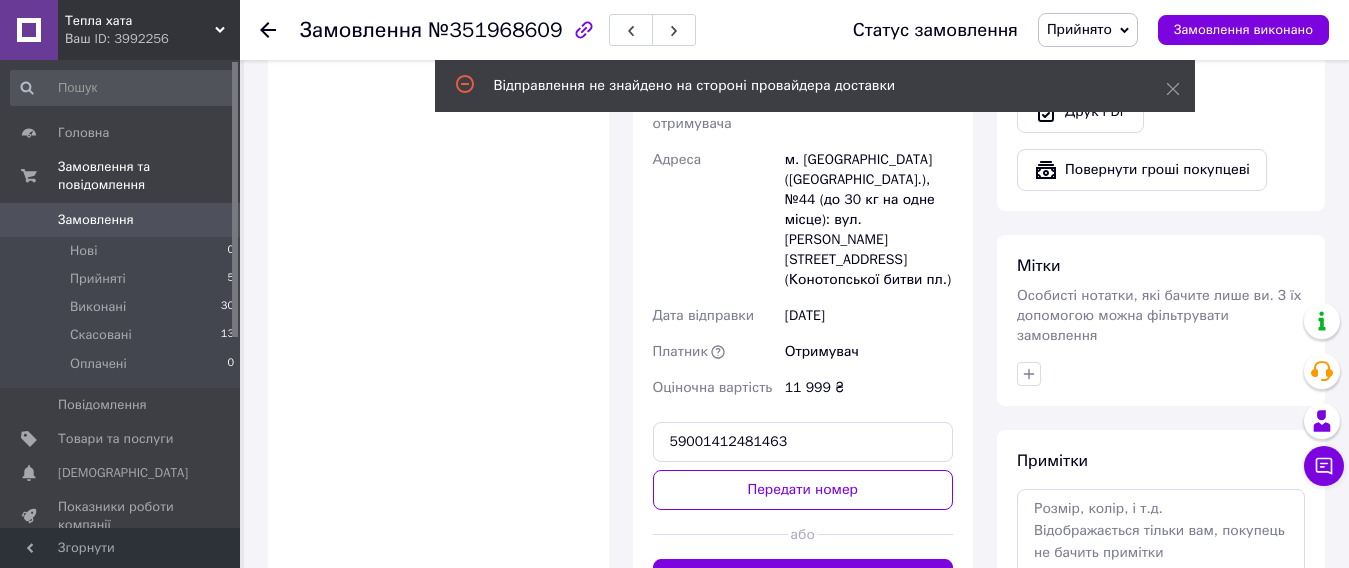 click at bounding box center [280, 30] 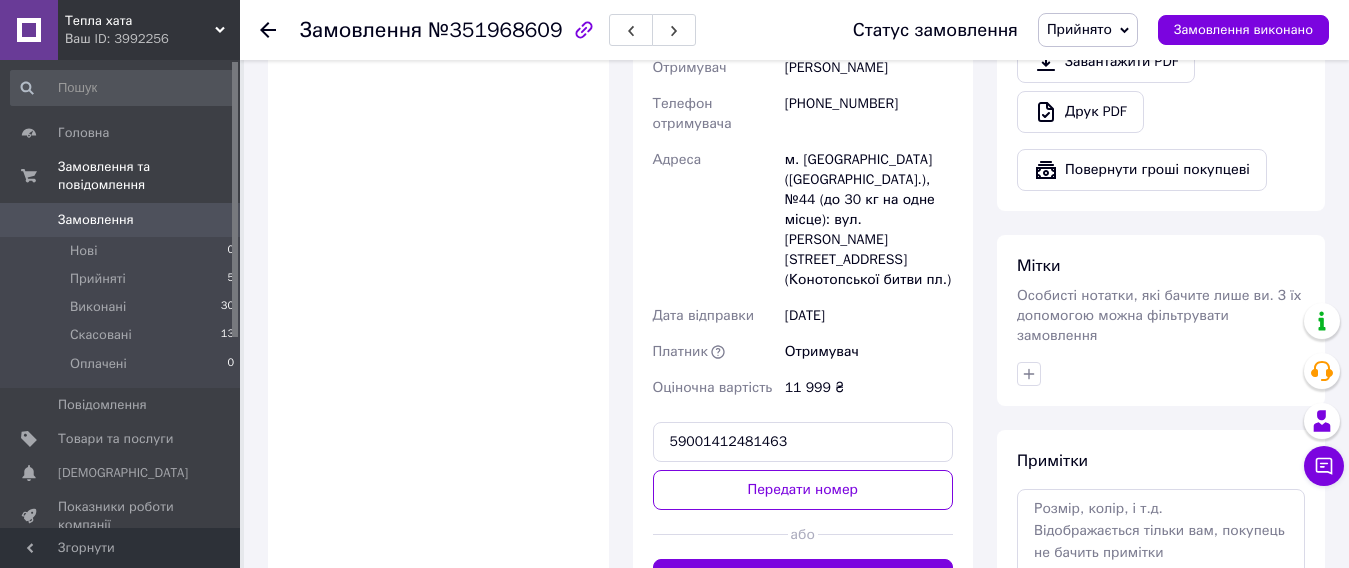 click on "Замовлення №351968609 Статус замовлення Прийнято Виконано Скасовано Оплачено Замовлення виконано" at bounding box center [794, 30] 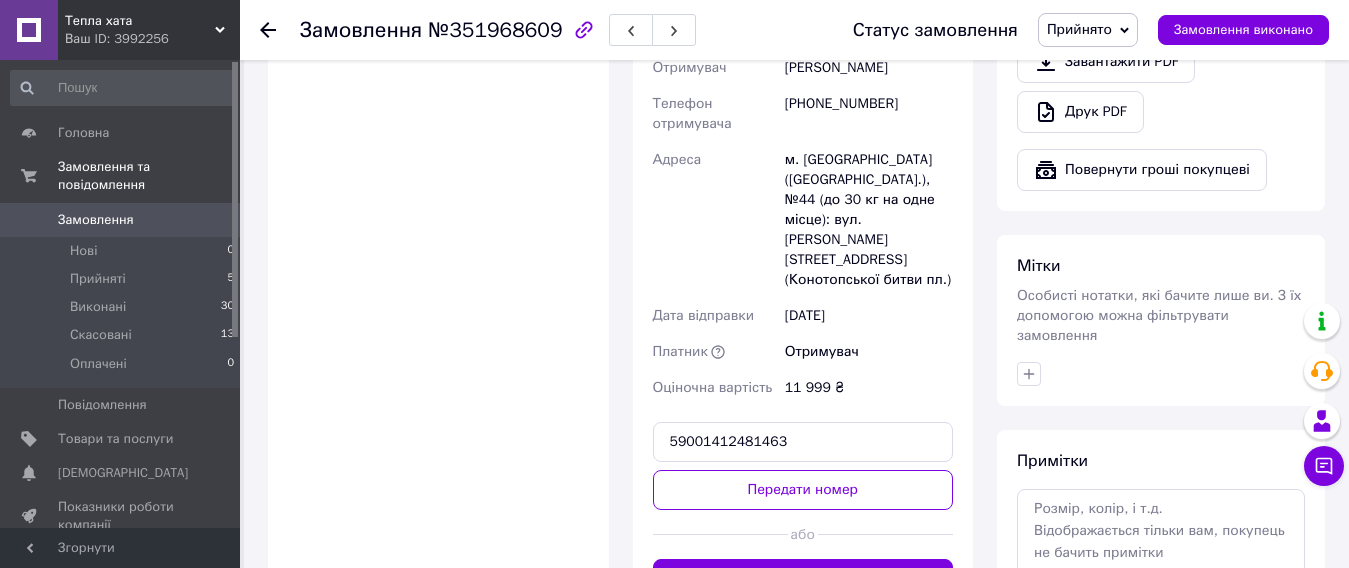 click 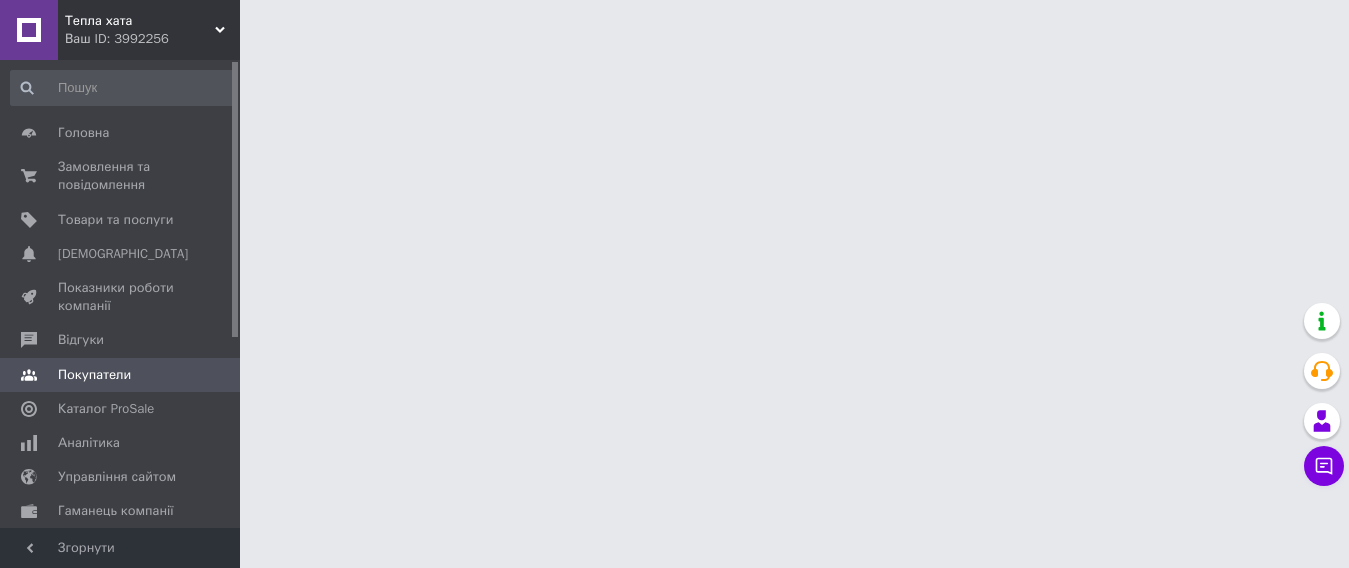 scroll, scrollTop: 0, scrollLeft: 0, axis: both 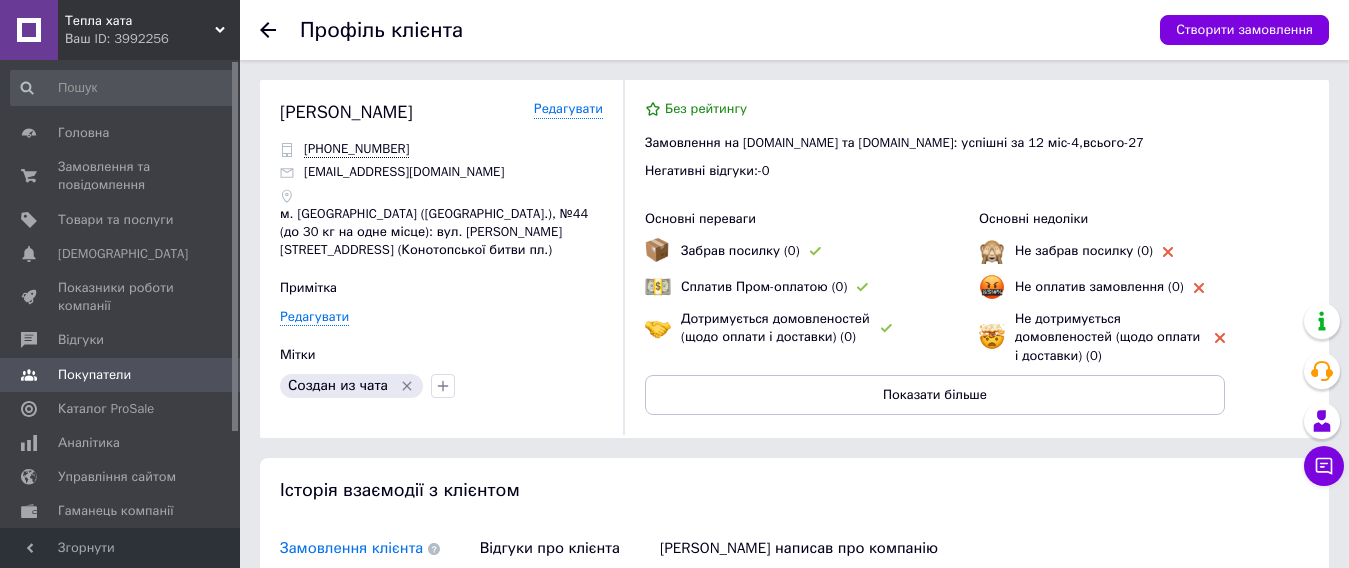 click on "Профіль клієнта Створити замовлення Андрей Васьківський Редагувати +380662545292 wasia13378@gmail.com м. Київ (Київська обл.), №44 (до 30 кг на одне місце): вул. Мілютенка ,11а (Конотопської битви пл.) Примітка Редагувати Мітки Создан из чата   Без рейтингу Замовлення на Prom.ua та Bigl.ua: успішні за 12 міс  -  4 ,  всього  -  27 Негативні відгуки:  -  0 Основні переваги Забрав посилку (0) Сплатив Пром-оплатою (0) Дотримується домовленостей (щодо оплати і доставки) (0) Основні недоліки Не забрав посилку (0) Не оплатив замовлення (0) Не дотримується домовленостей (щодо оплати і доставки) (0)   Cума 1 шт." at bounding box center [794, 491] 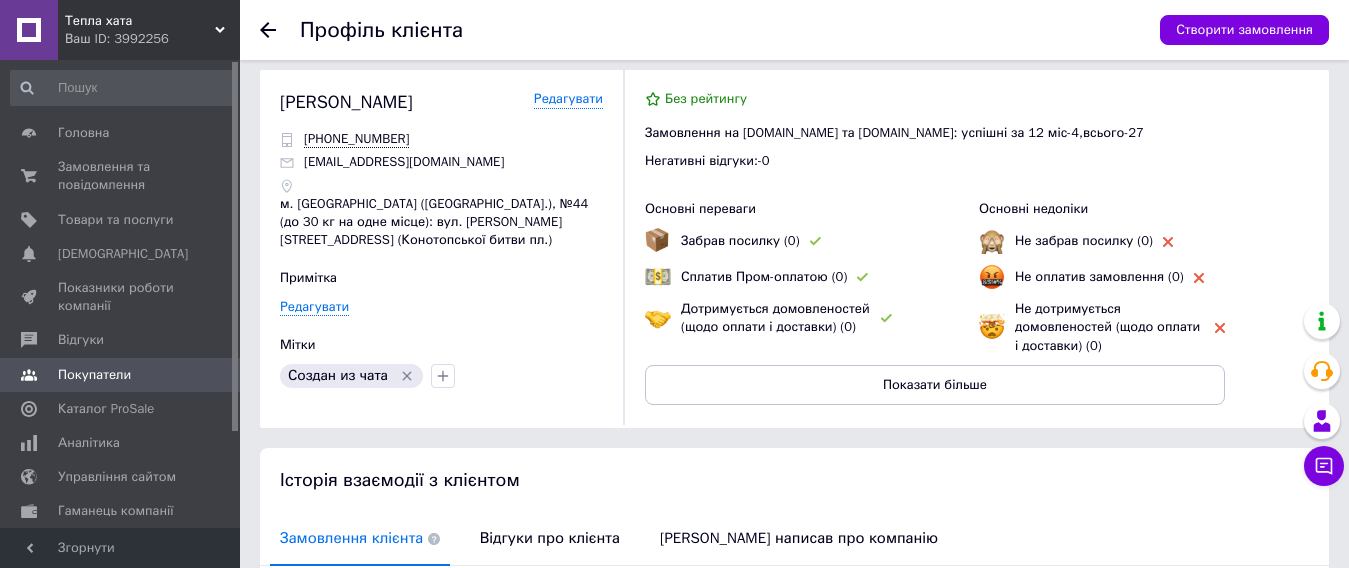 scroll, scrollTop: 0, scrollLeft: 0, axis: both 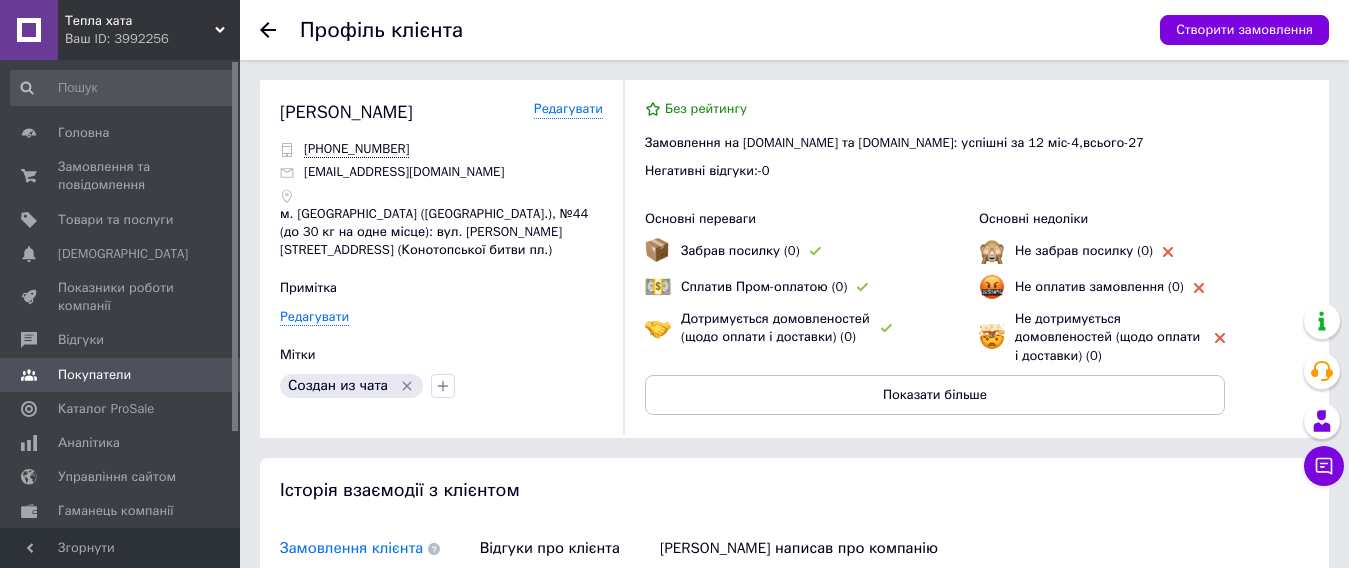 click 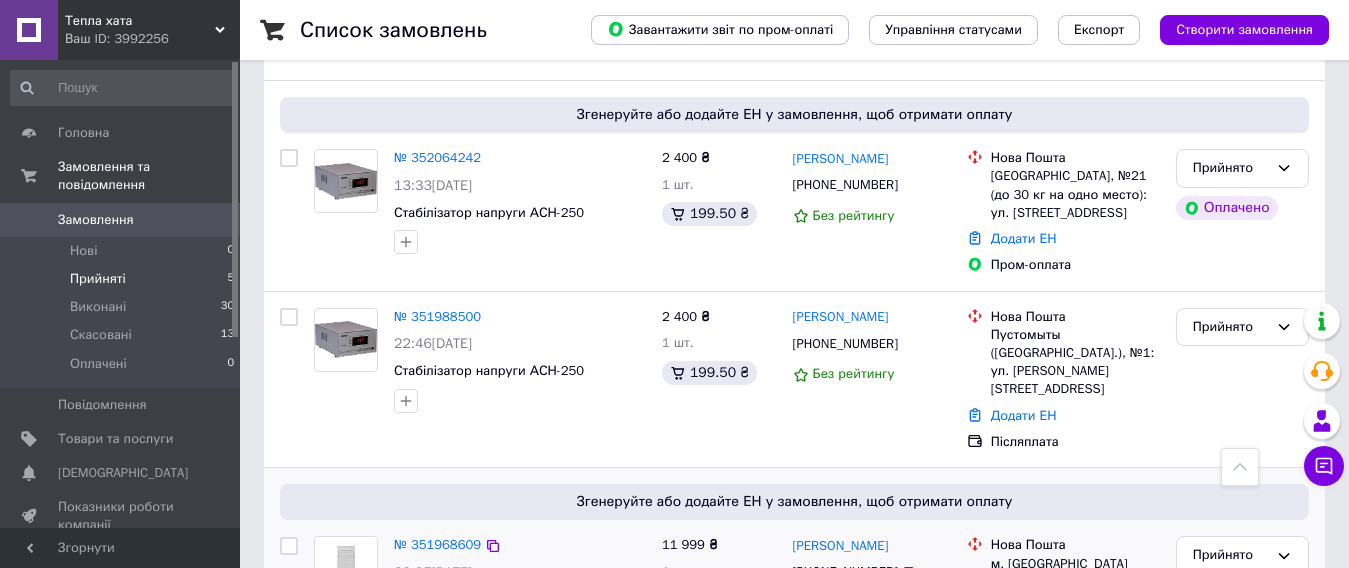 scroll, scrollTop: 200, scrollLeft: 0, axis: vertical 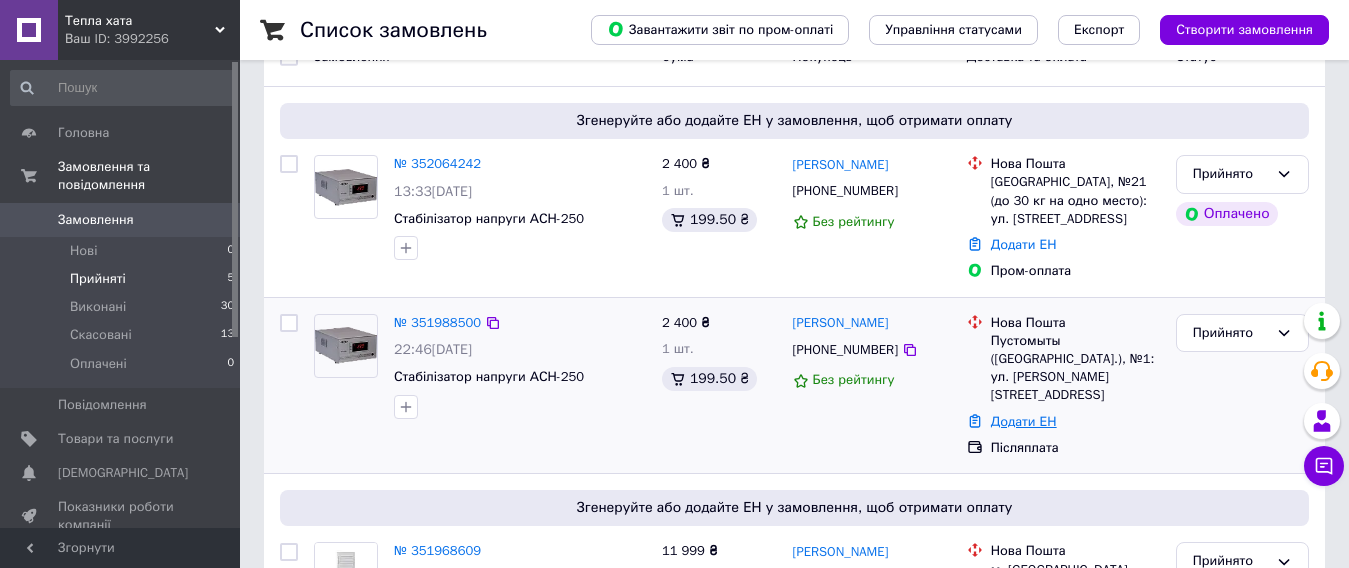 click on "Додати ЕН" at bounding box center [1024, 421] 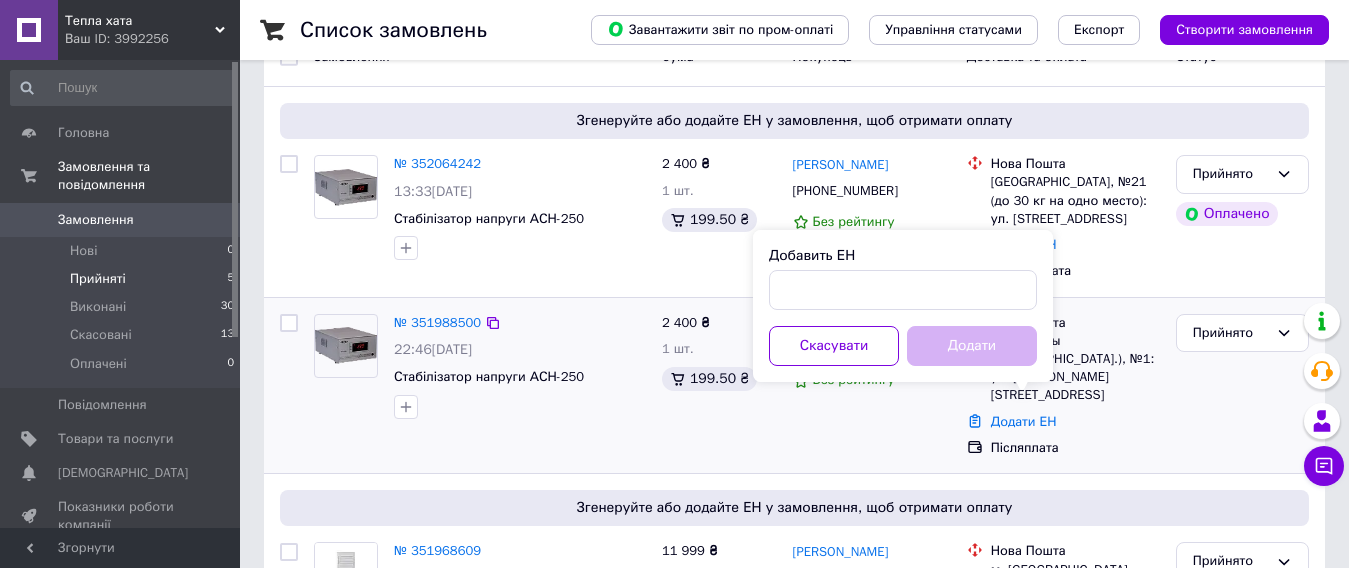 drag, startPoint x: 926, startPoint y: 438, endPoint x: 929, endPoint y: 425, distance: 13.341664 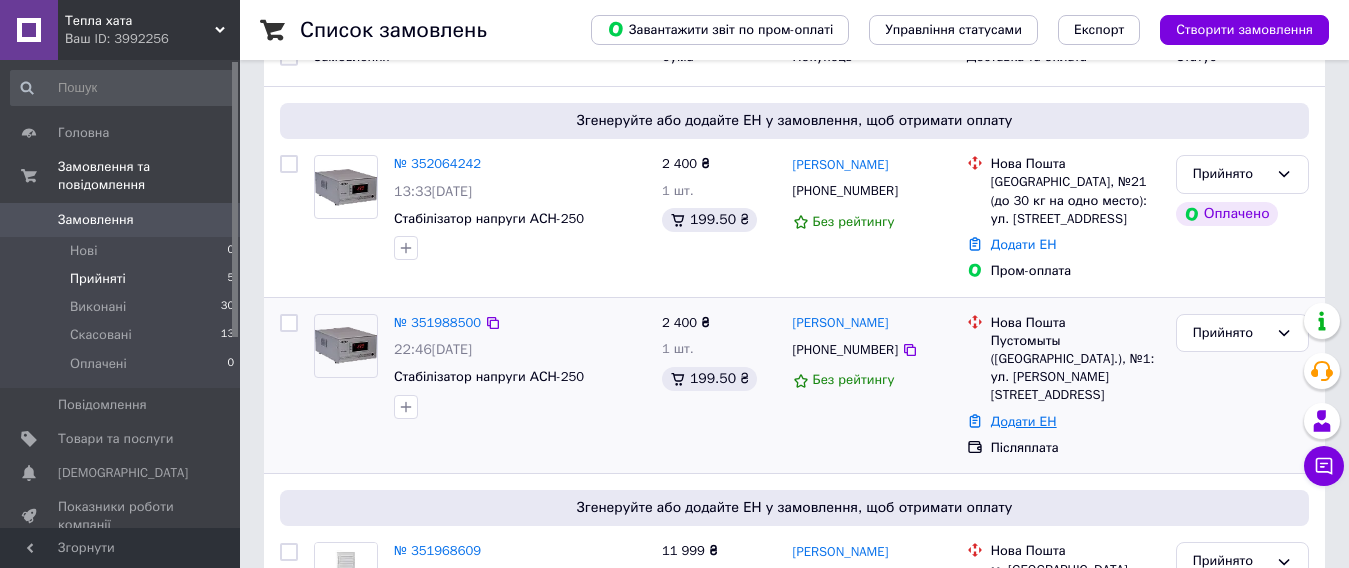 click on "Додати ЕН" at bounding box center (1024, 421) 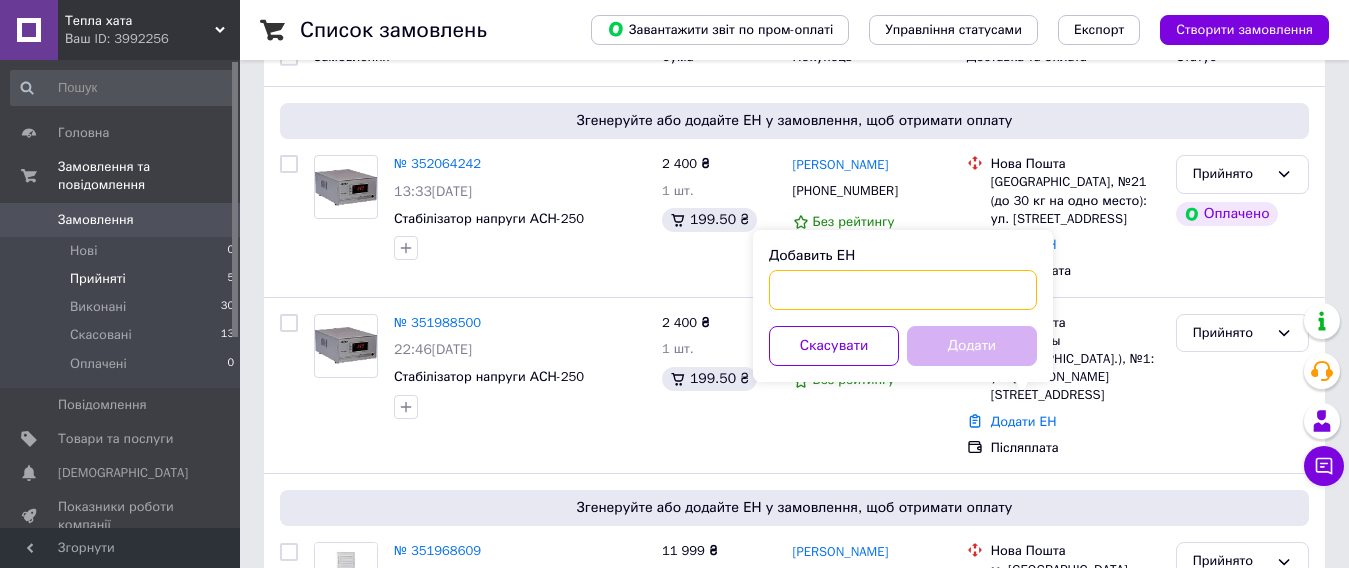 click on "Добавить ЕН" at bounding box center (903, 290) 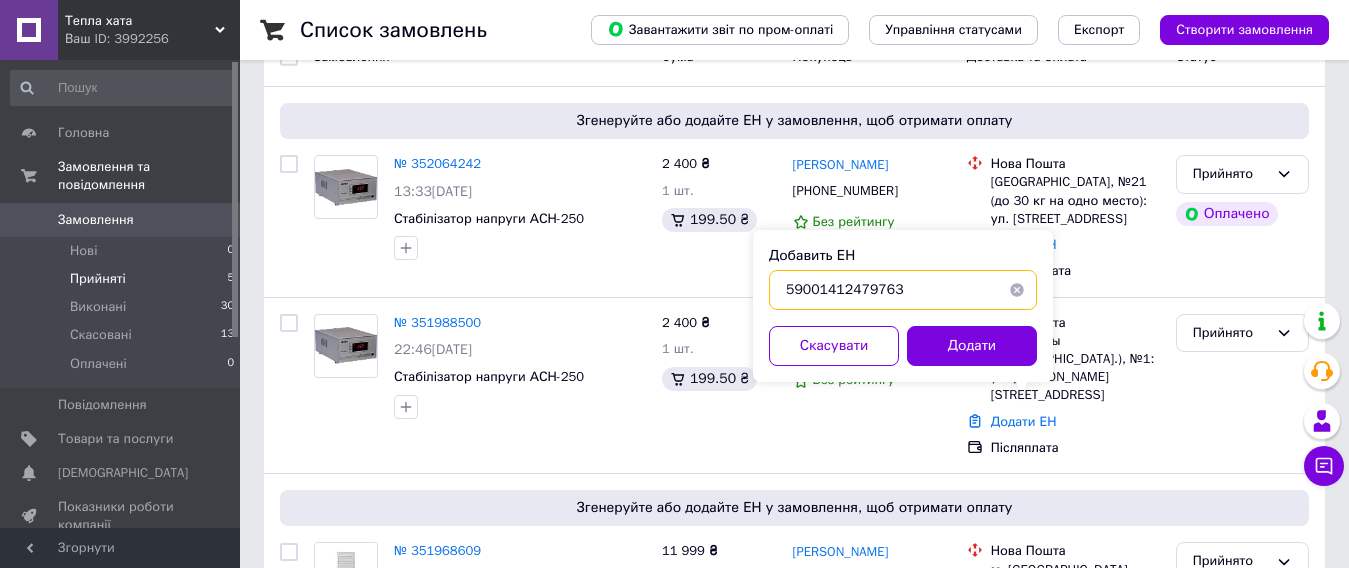 type on "59001412479763" 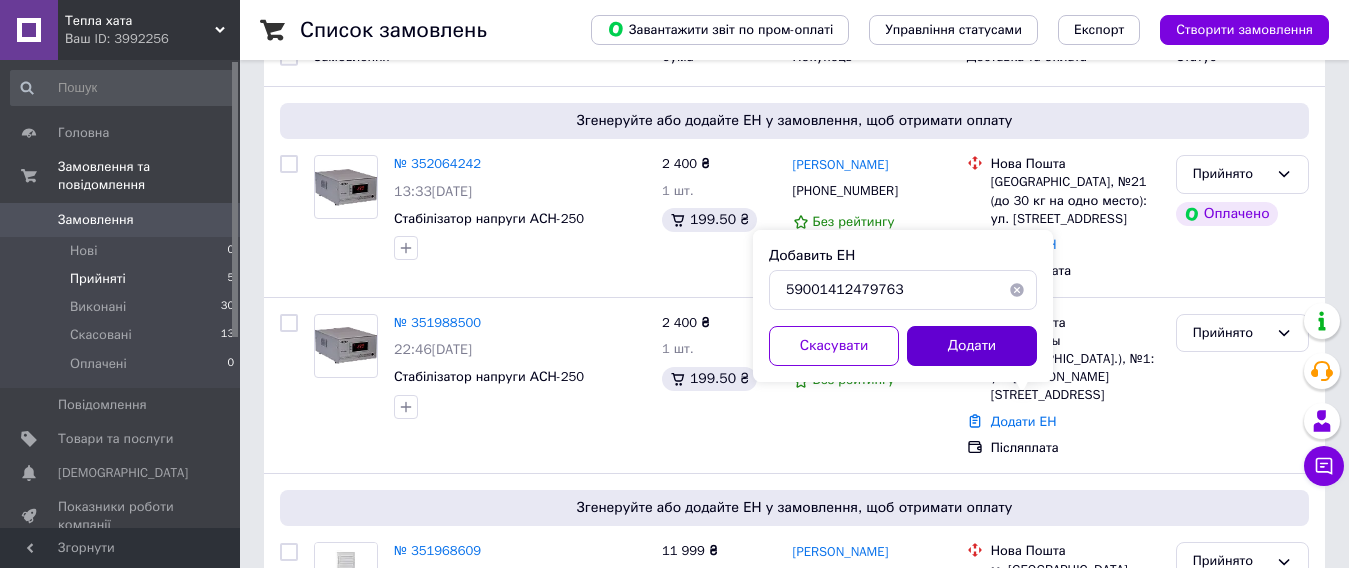 click on "Додати" at bounding box center [972, 346] 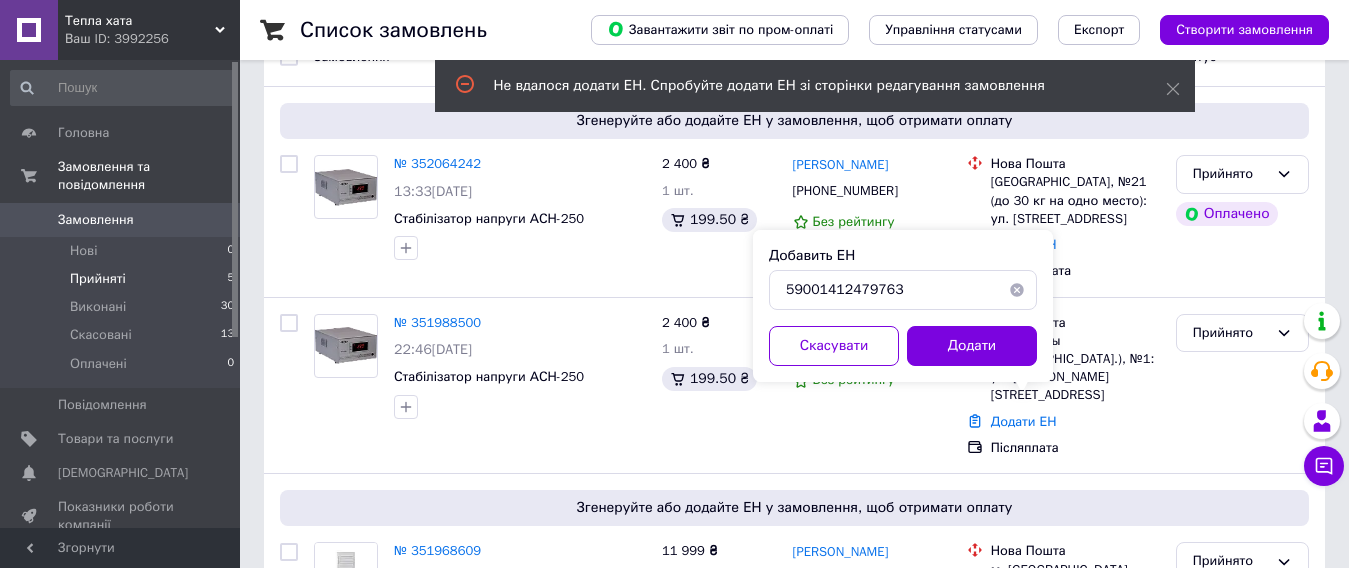 click at bounding box center (1017, 290) 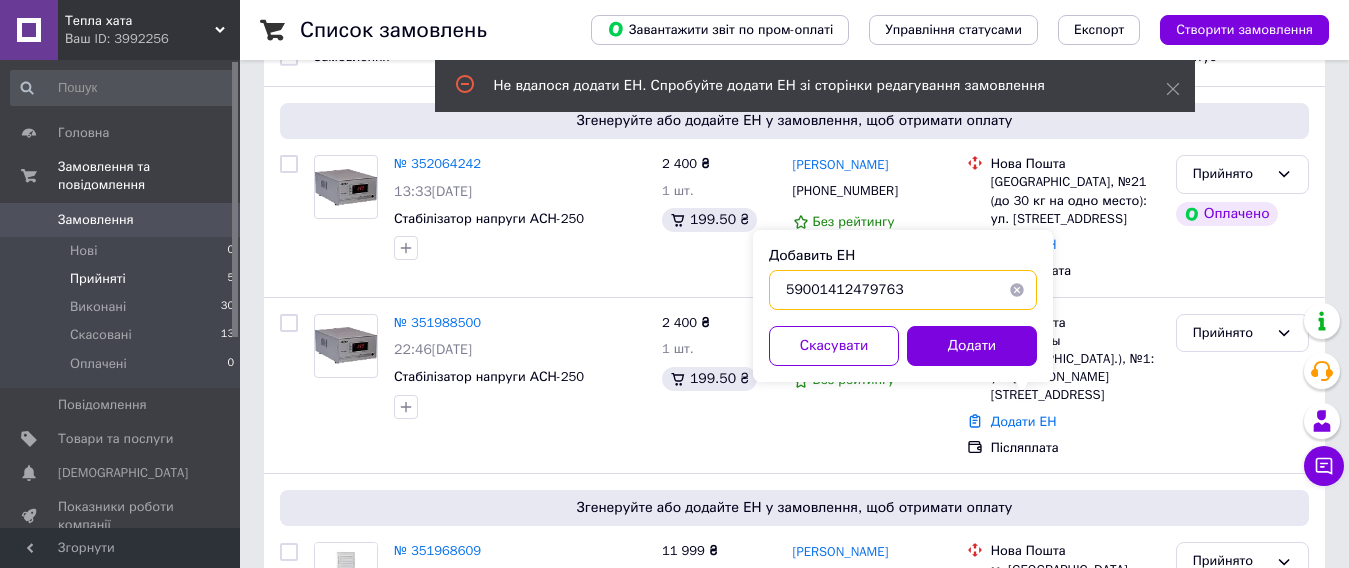 type 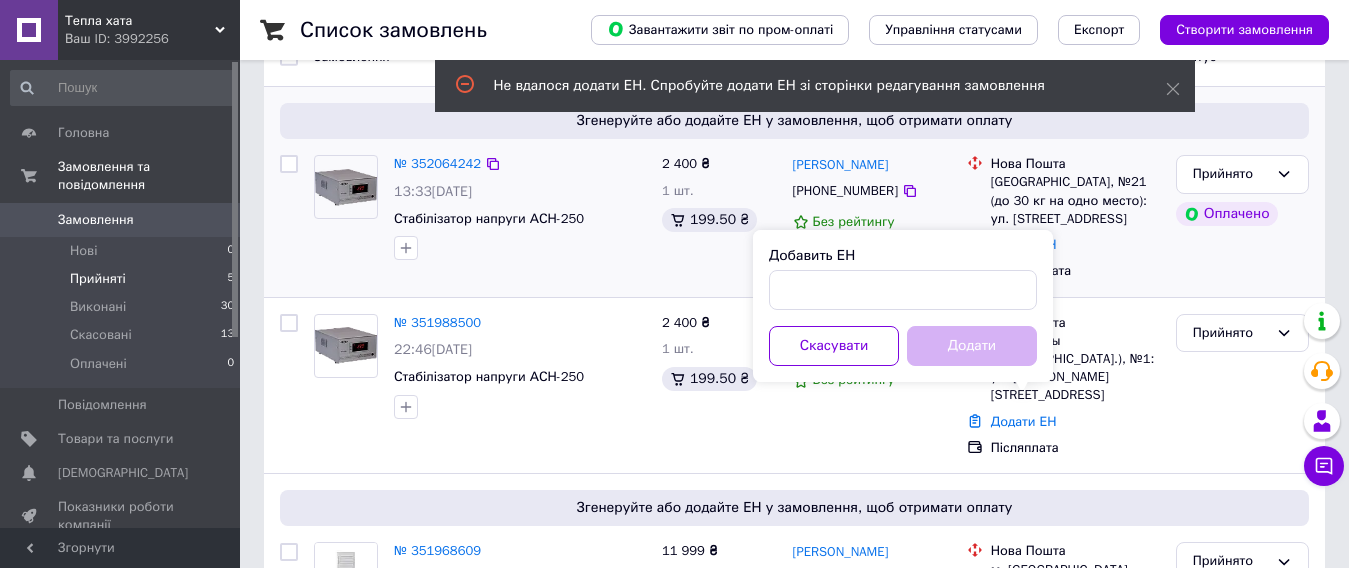 click on "[PHONE_NUMBER]" at bounding box center [872, 191] 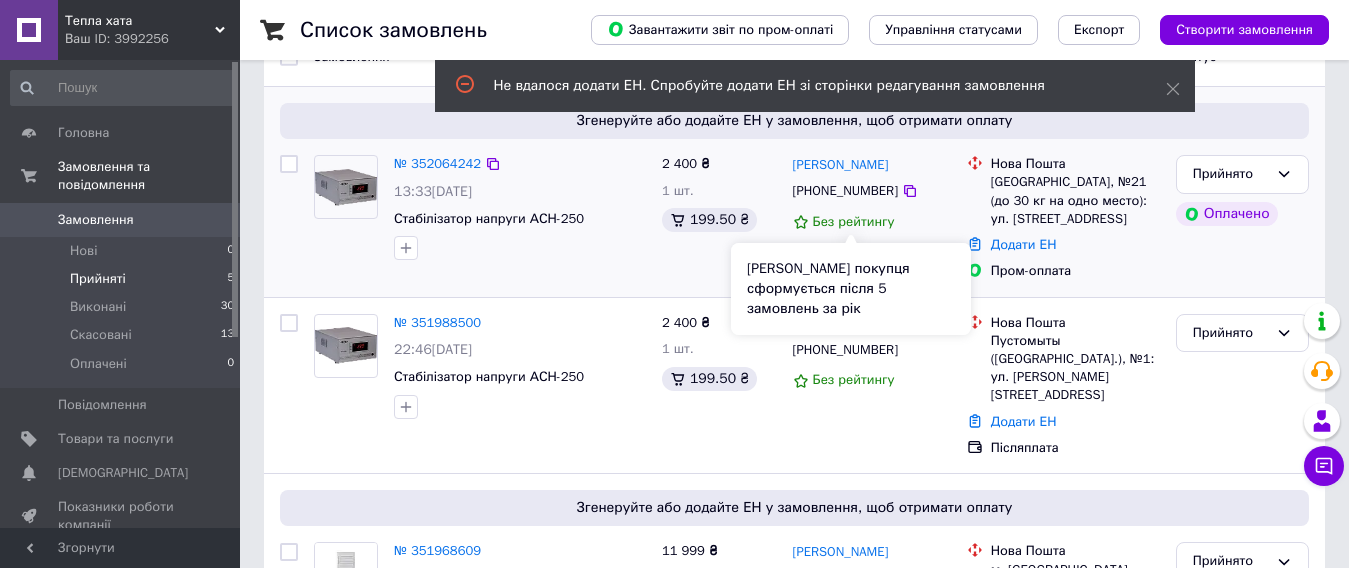drag, startPoint x: 884, startPoint y: 230, endPoint x: 893, endPoint y: 225, distance: 10.29563 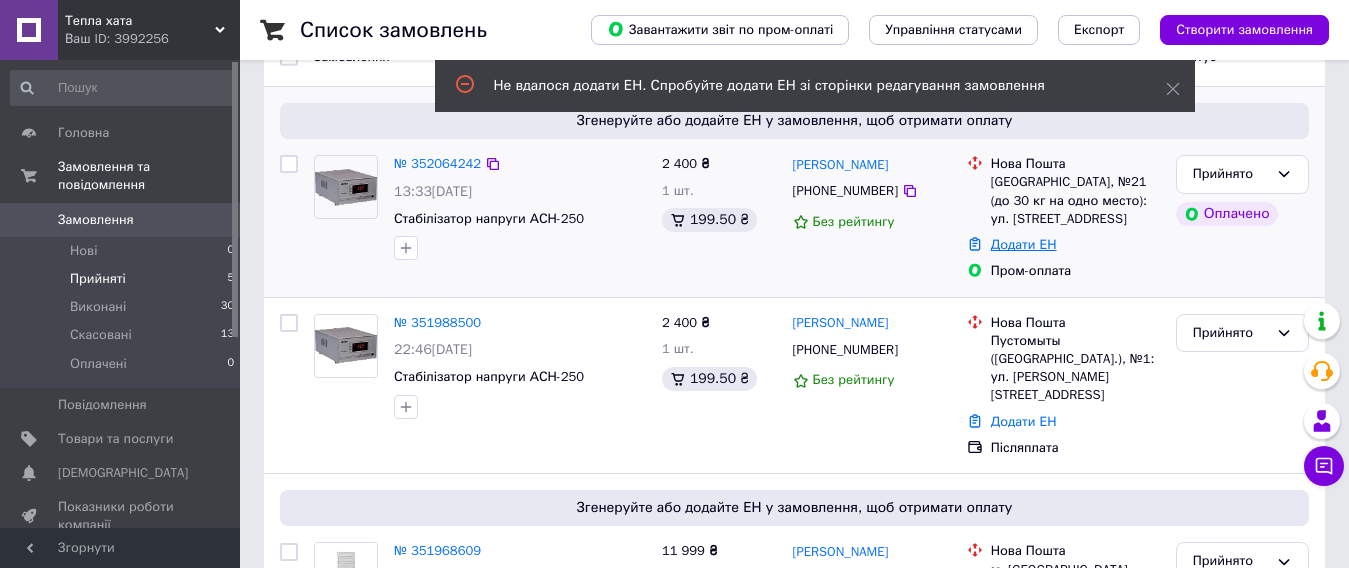 click on "Додати ЕН" at bounding box center (1024, 244) 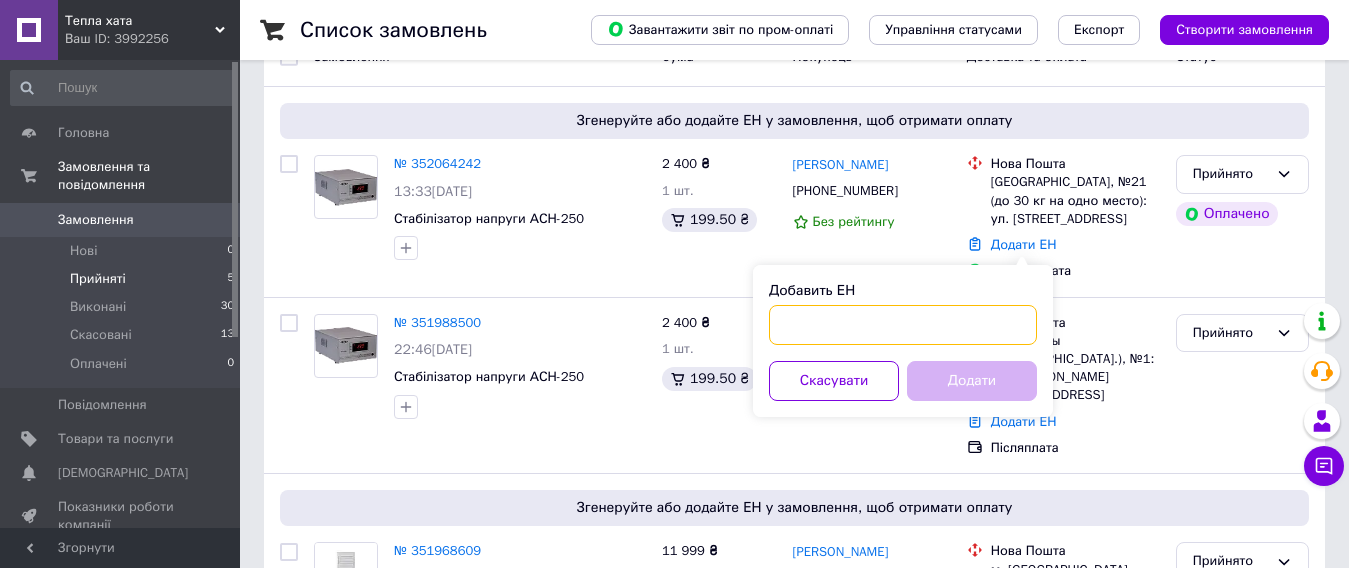 click on "Добавить ЕН" at bounding box center (903, 325) 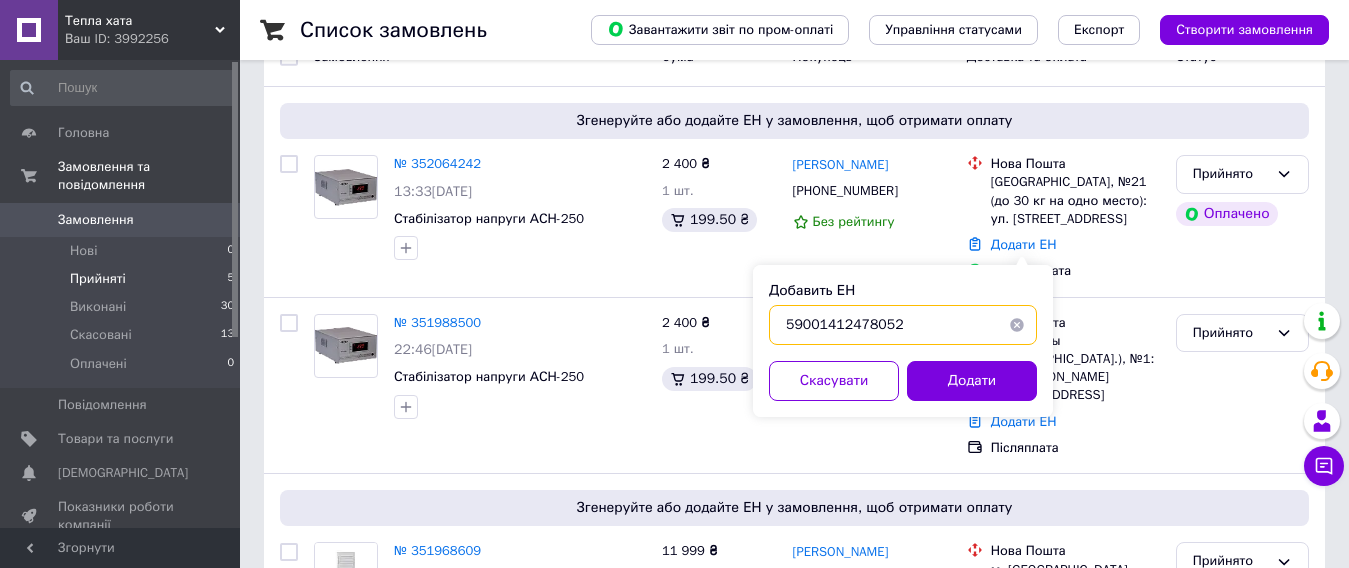 type on "59001412478052" 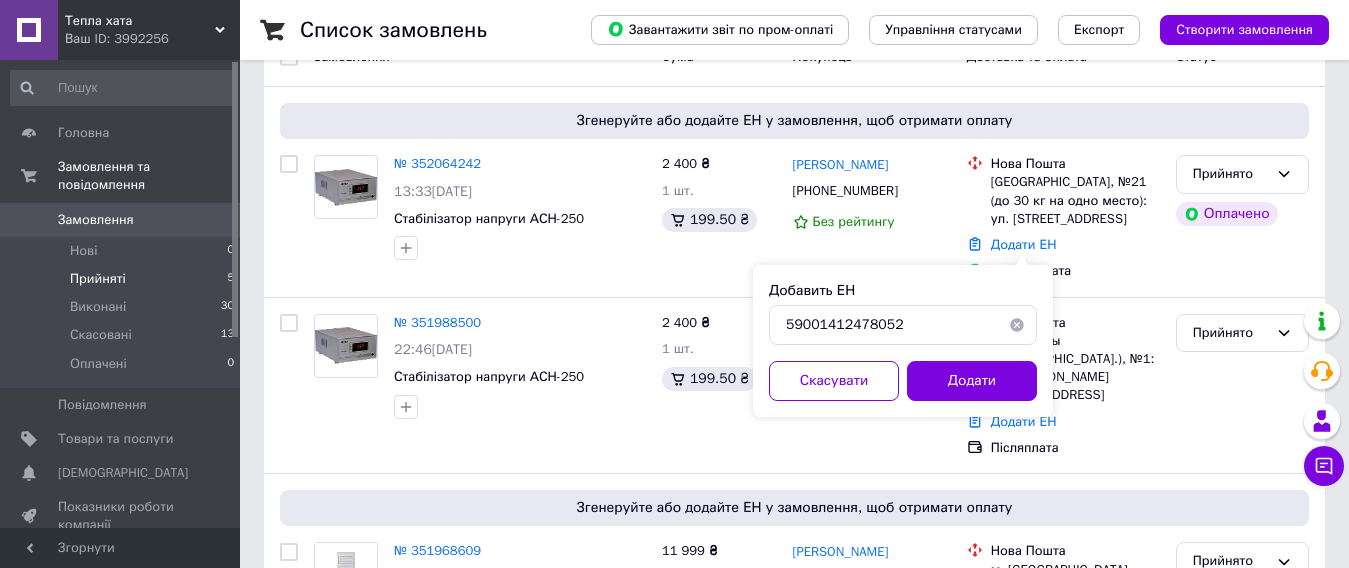 click on "Добавить ЕН 59001412478052 Скасувати Додати" at bounding box center [903, 341] 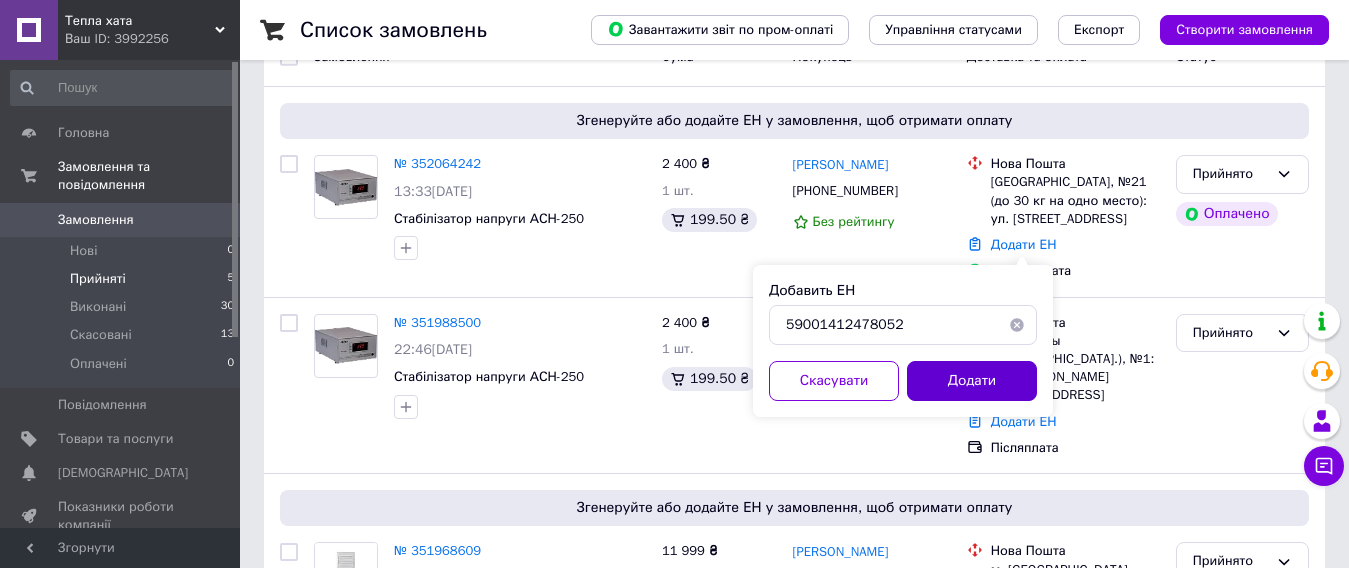 click on "Додати" at bounding box center [972, 381] 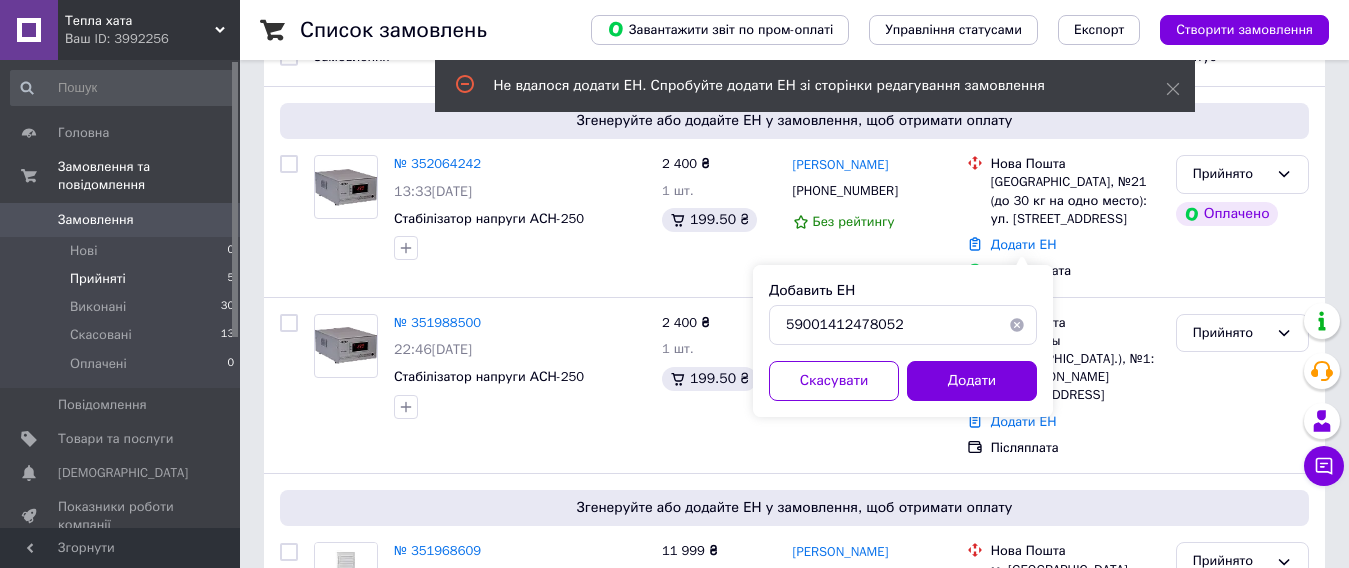 click at bounding box center (1017, 325) 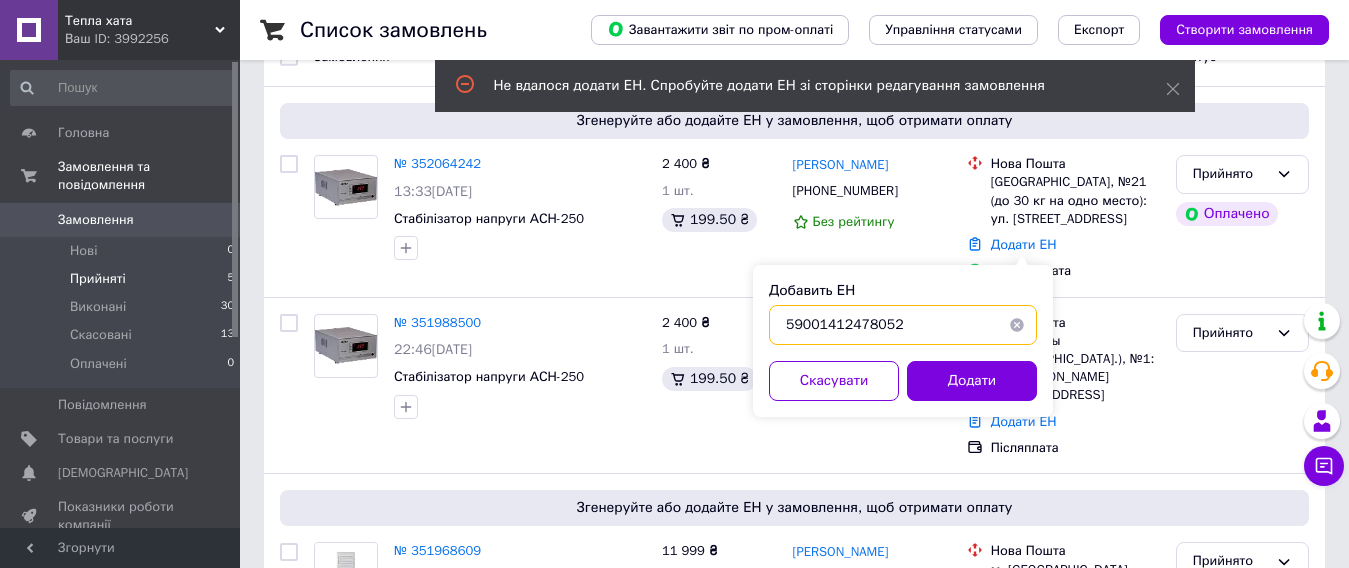 type 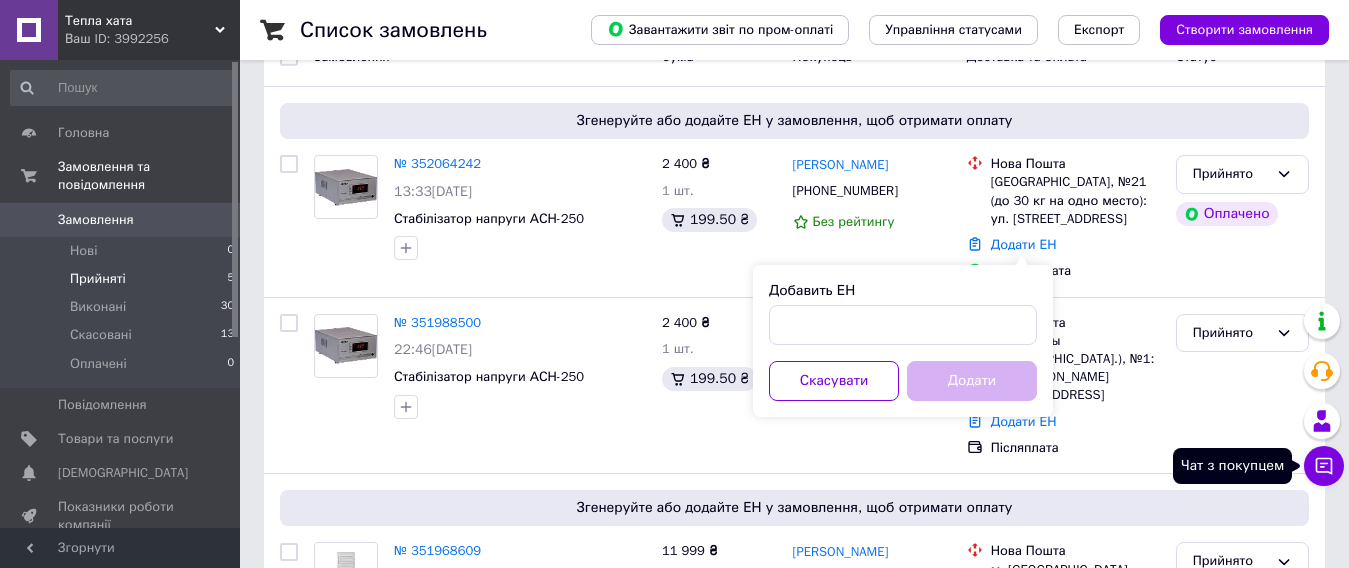 click 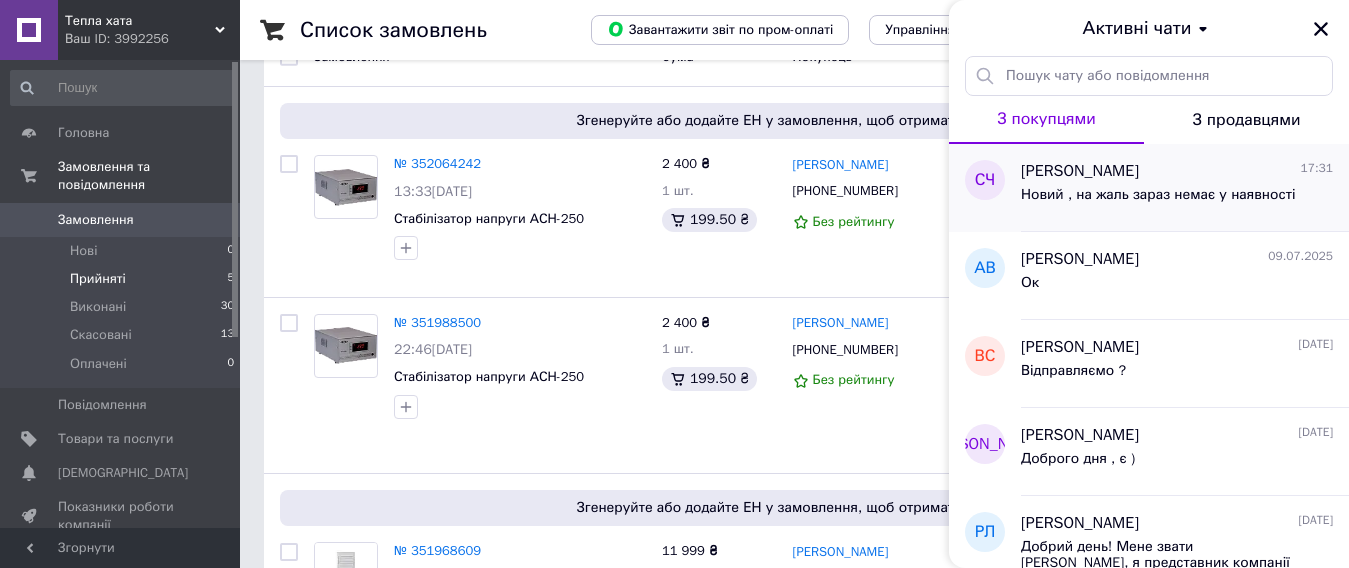 click on "Новий , на жаль зараз немає у наявності" at bounding box center [1158, 195] 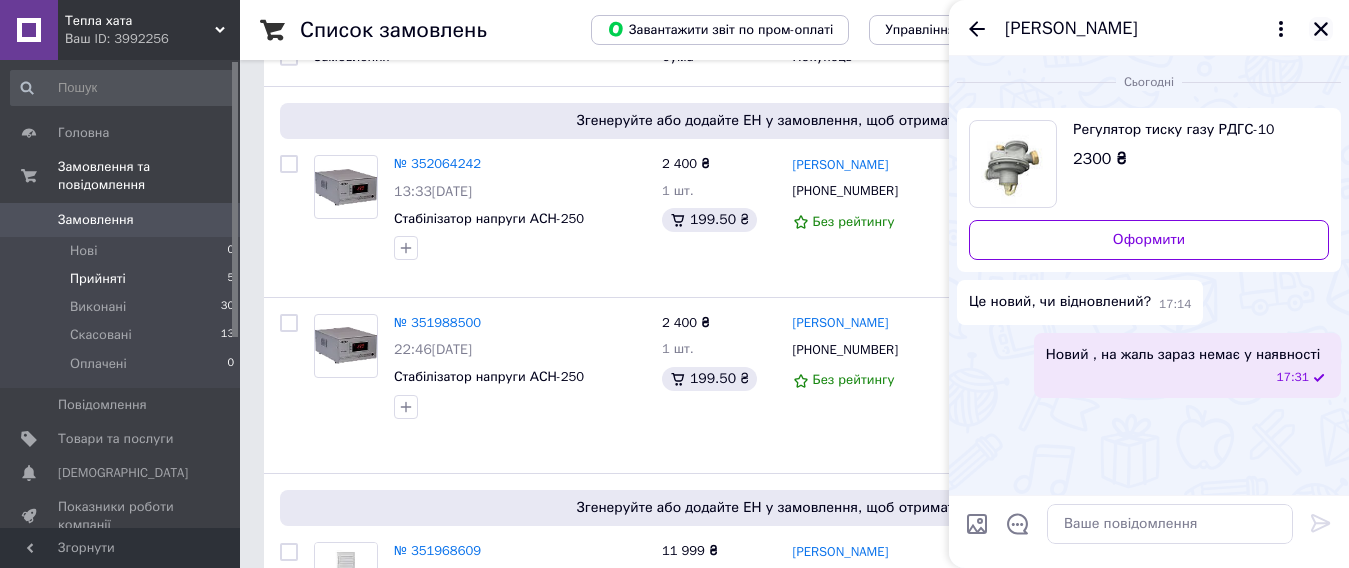 click at bounding box center [1321, 29] 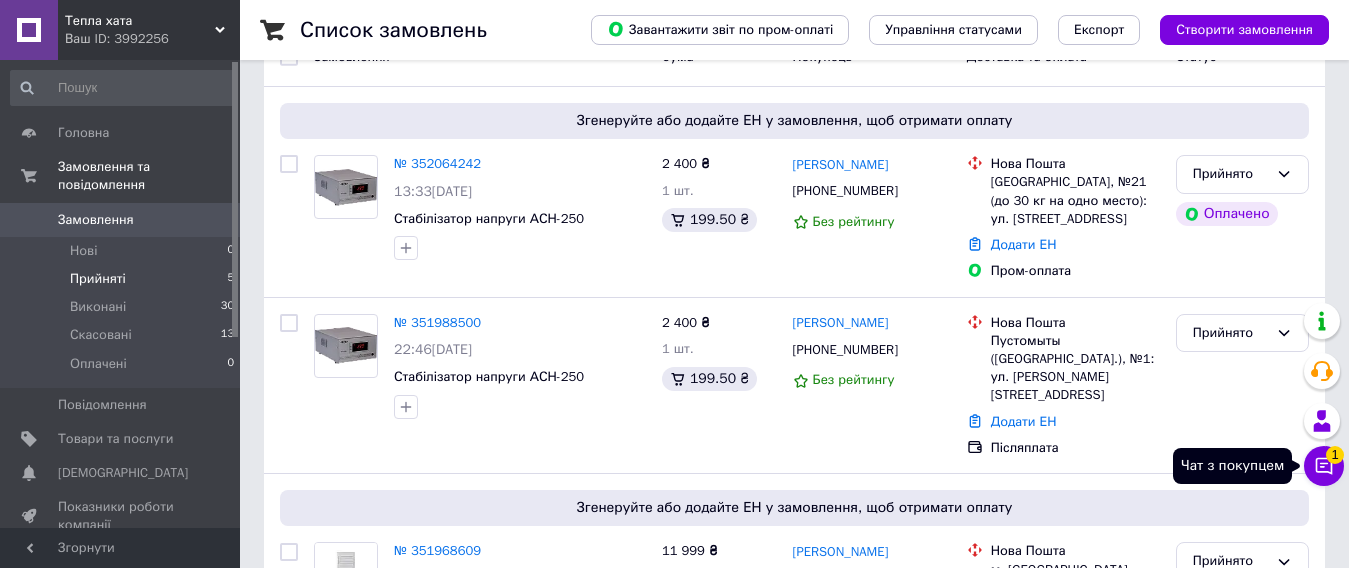 click 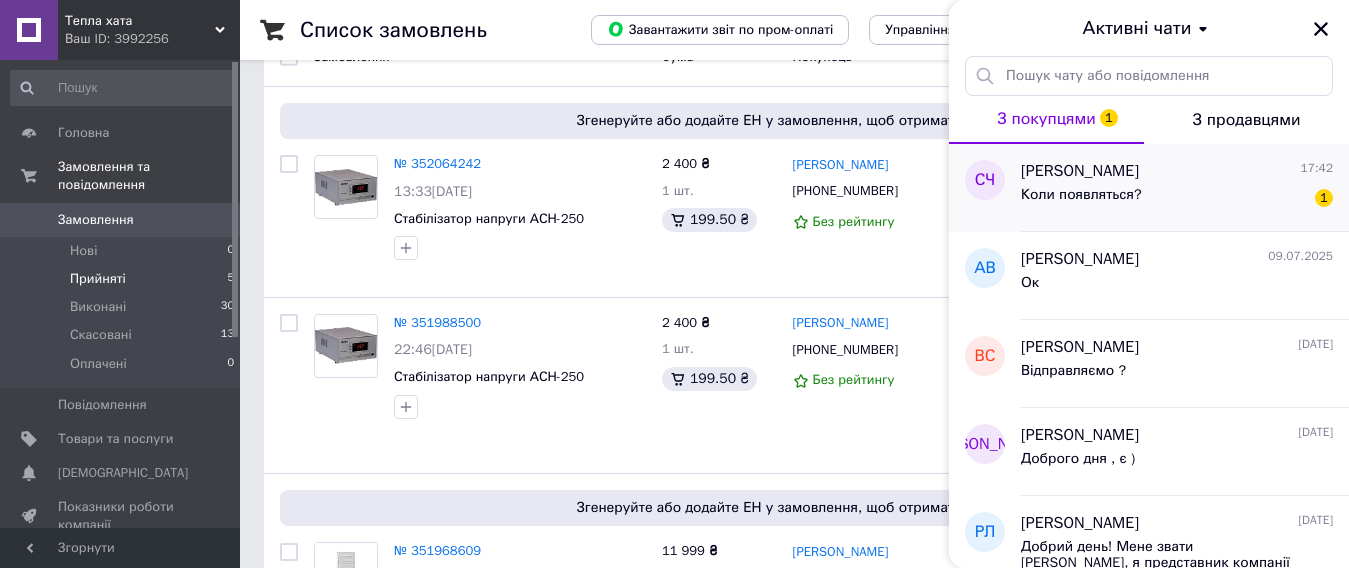 click on "Коли появляться?" at bounding box center [1081, 195] 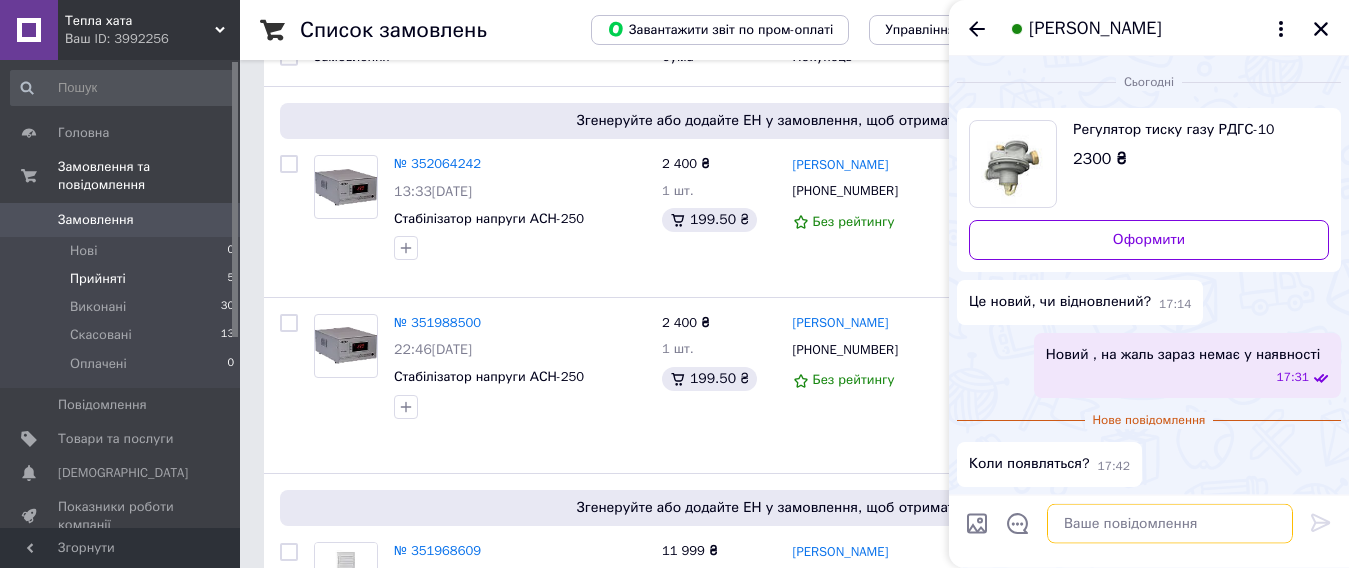click at bounding box center [1170, 524] 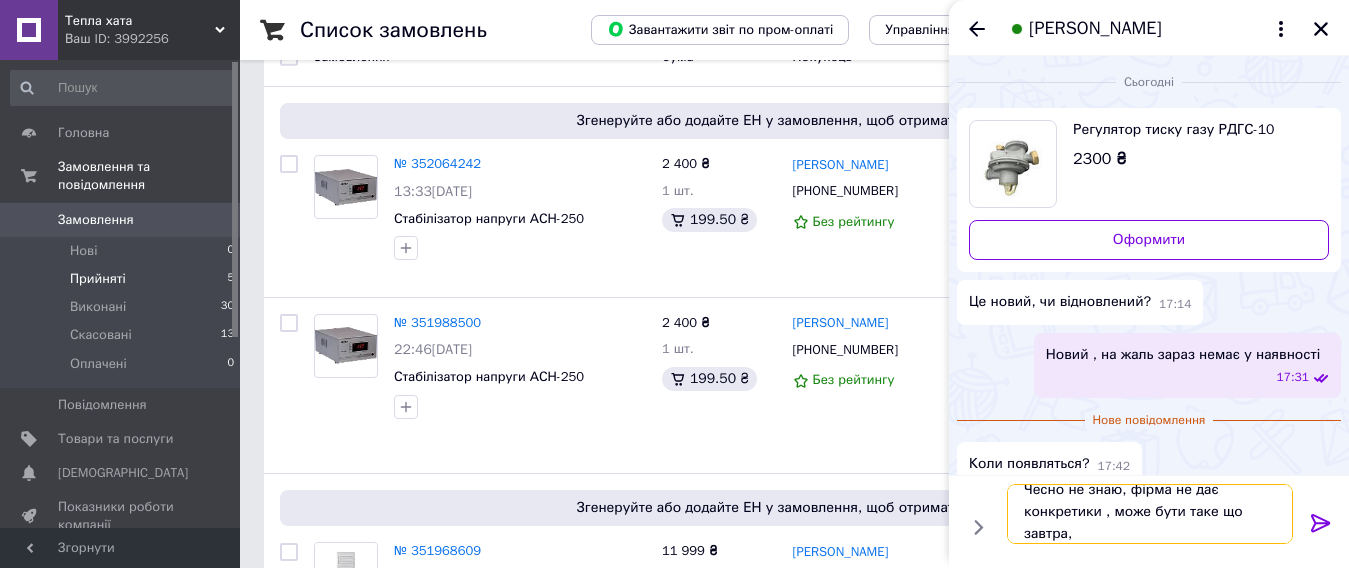 scroll, scrollTop: 2, scrollLeft: 0, axis: vertical 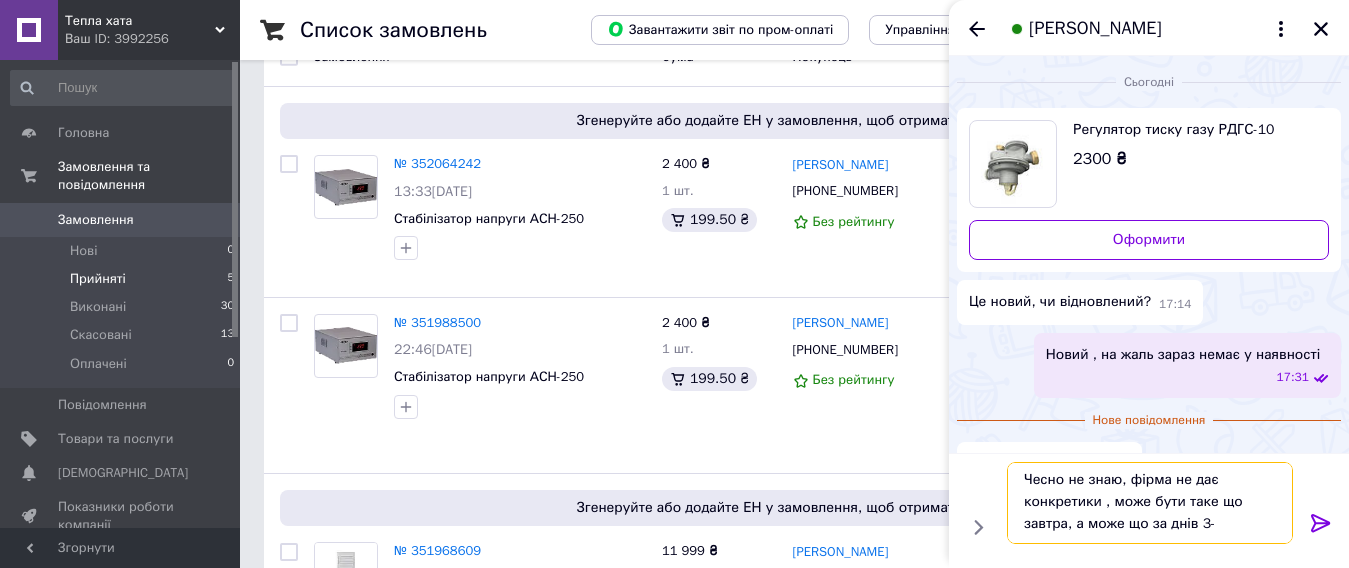 type on "Чесно не знаю, фірма не дає конкретики , може бути таке що завтра, а може що за днів 3-5" 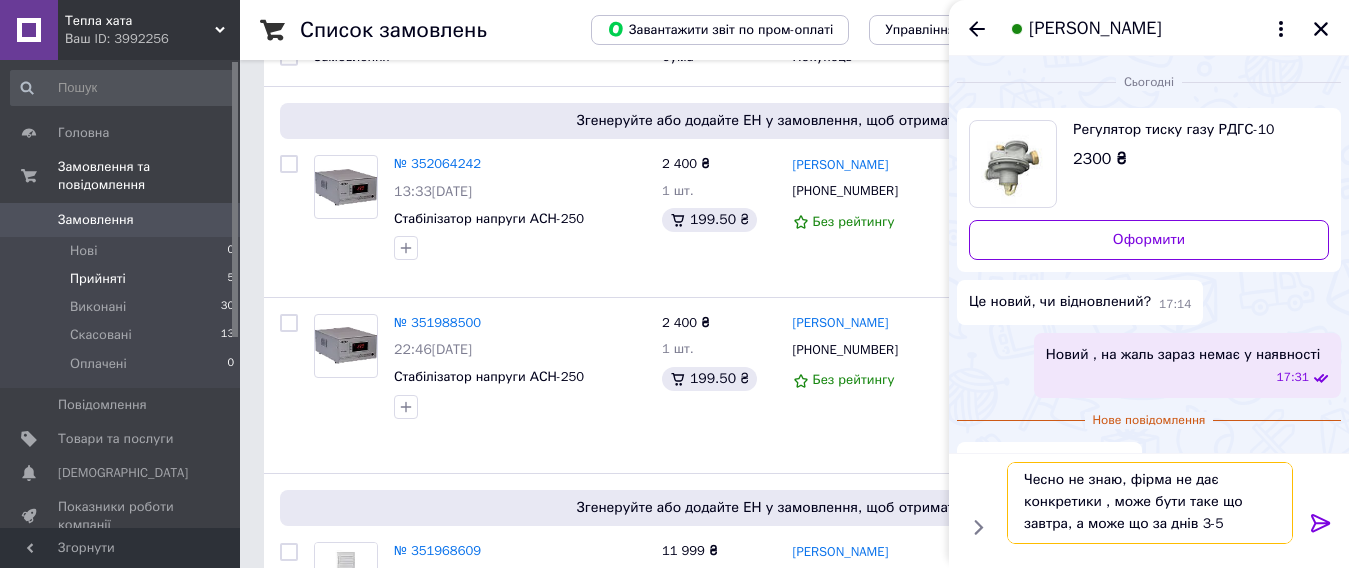 type 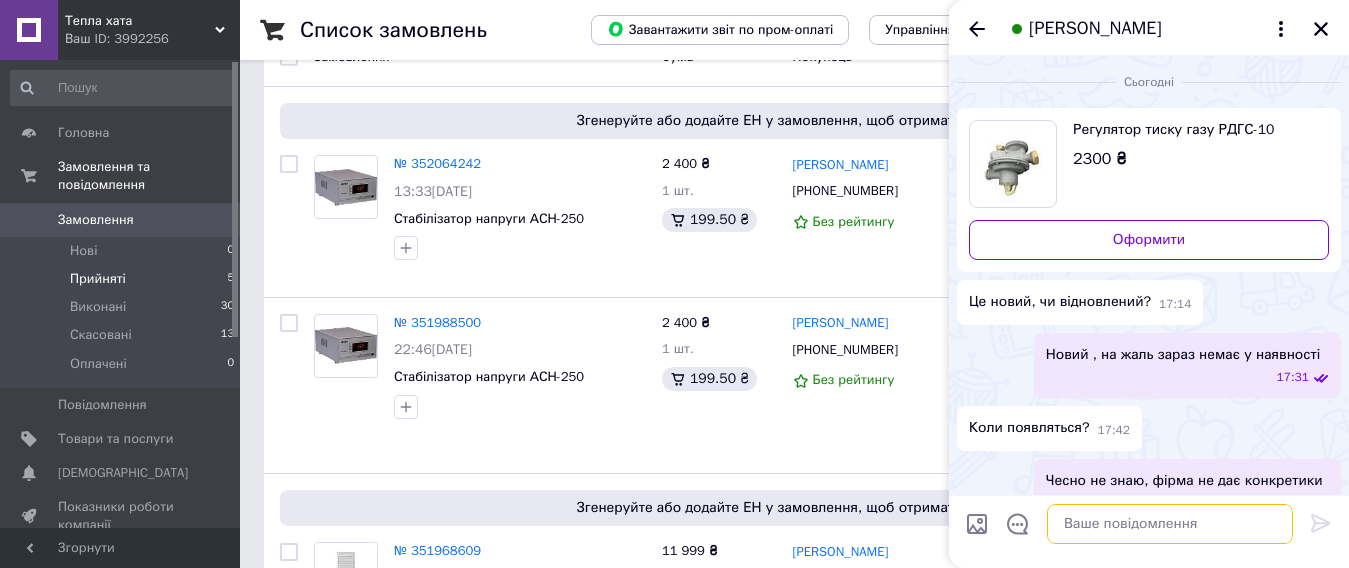 scroll, scrollTop: 0, scrollLeft: 0, axis: both 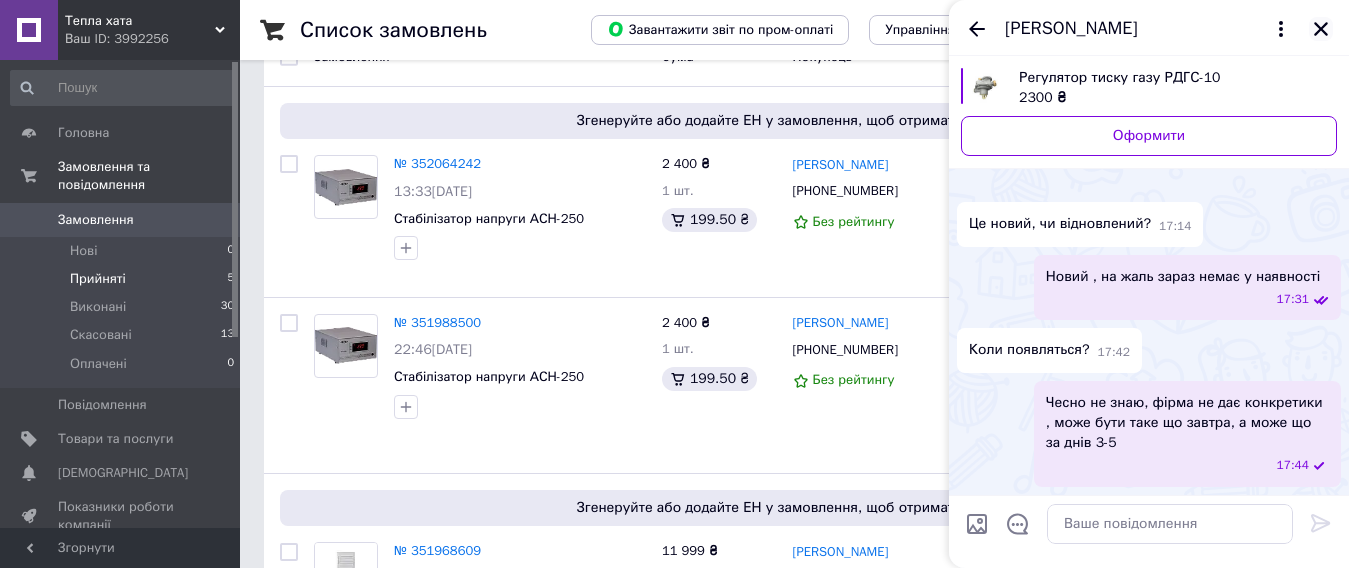 click 